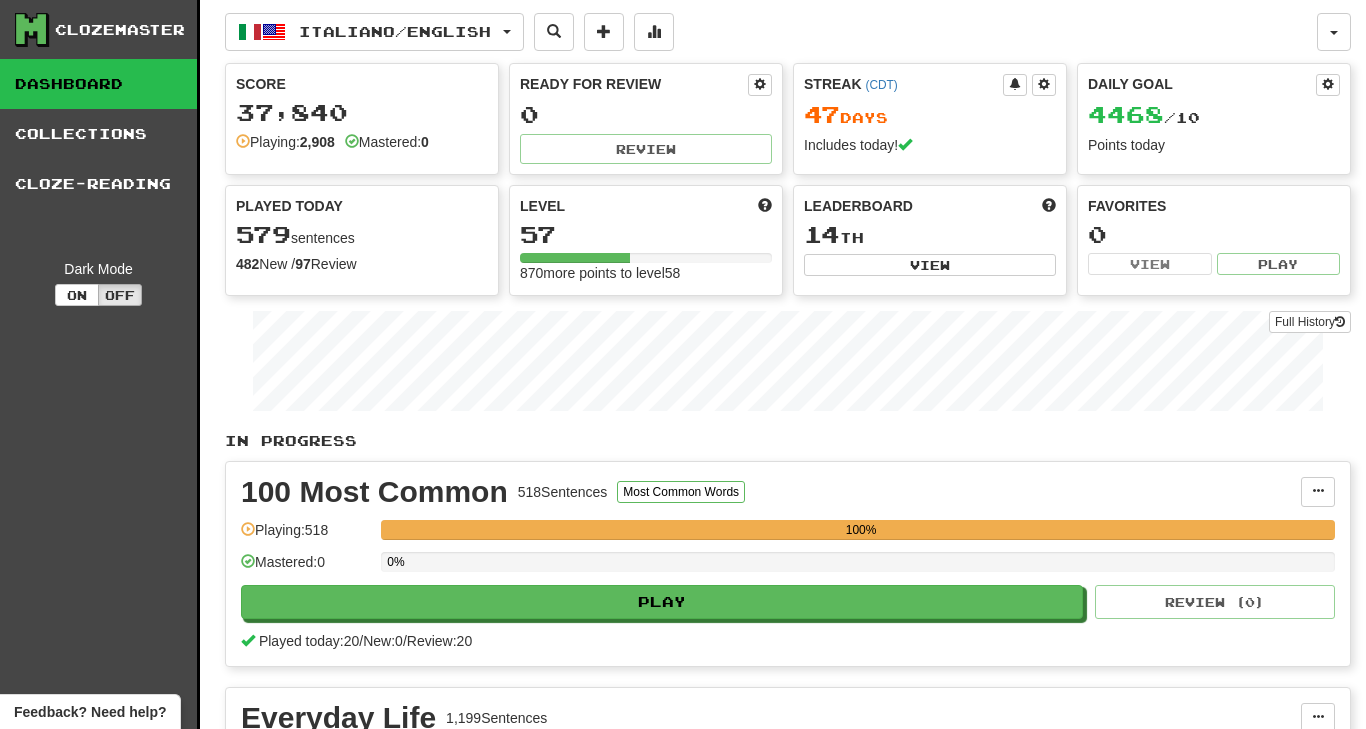 scroll, scrollTop: 0, scrollLeft: 0, axis: both 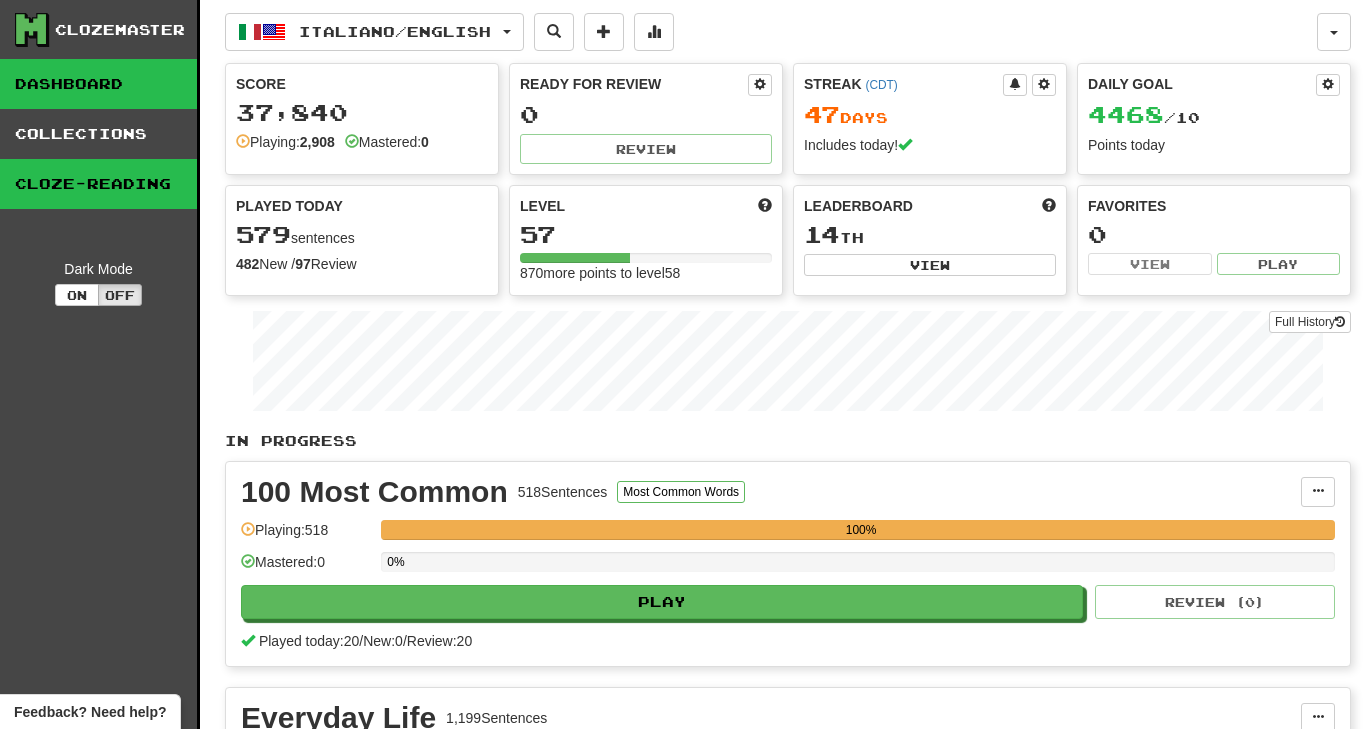 click on "Cloze-Reading" at bounding box center [98, 184] 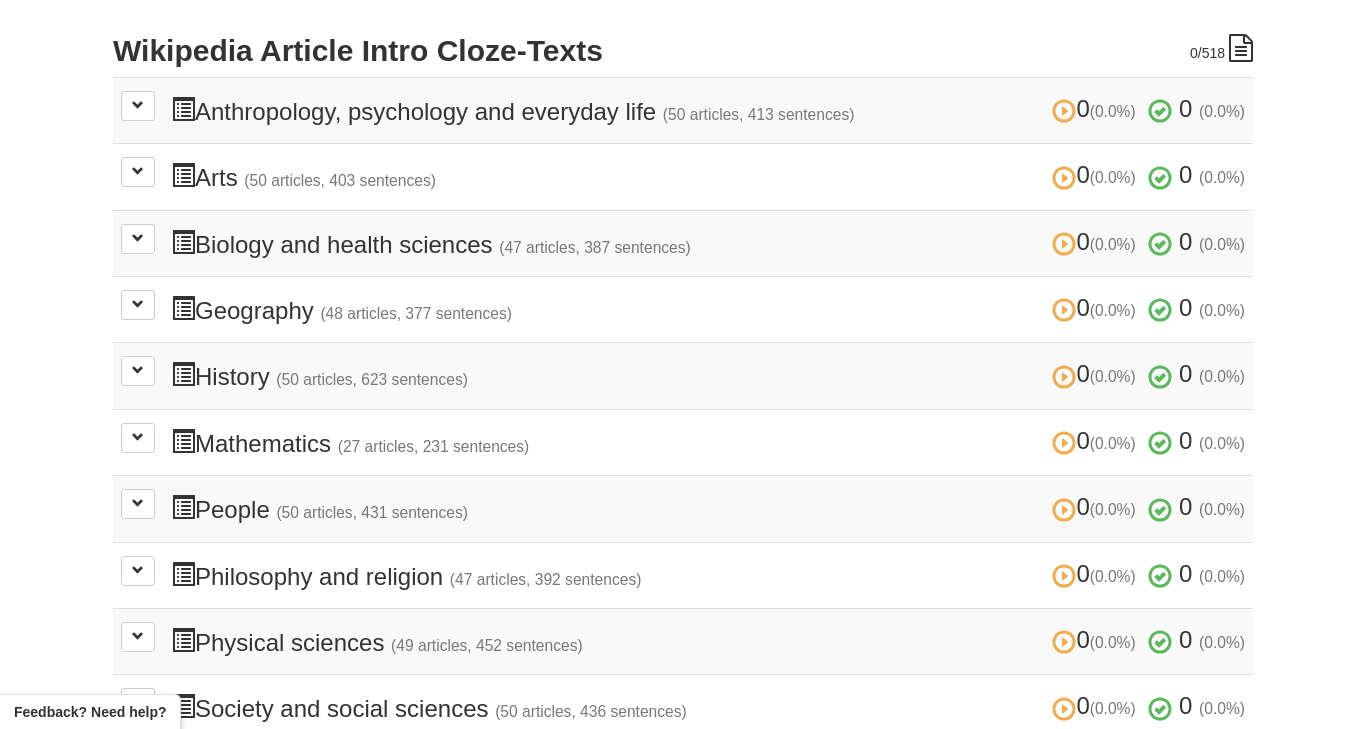 scroll, scrollTop: 446, scrollLeft: 0, axis: vertical 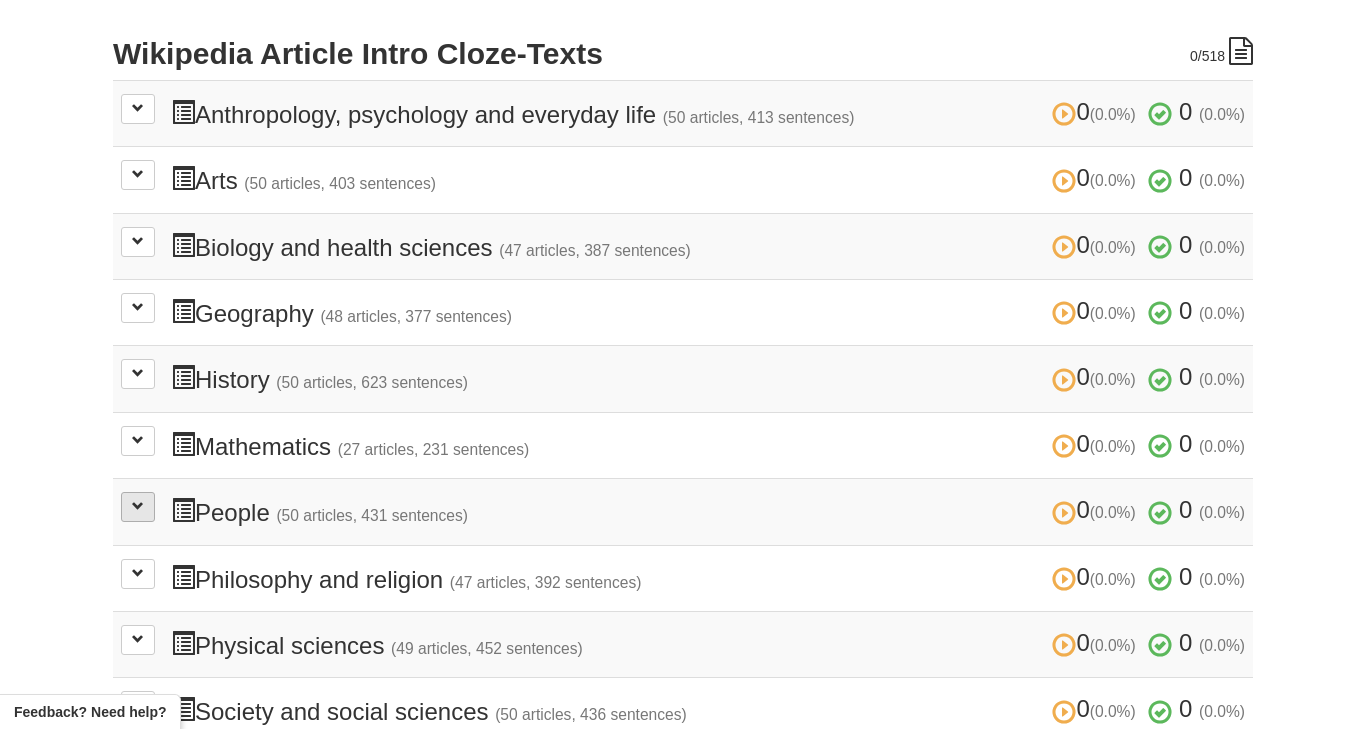 click at bounding box center (138, 507) 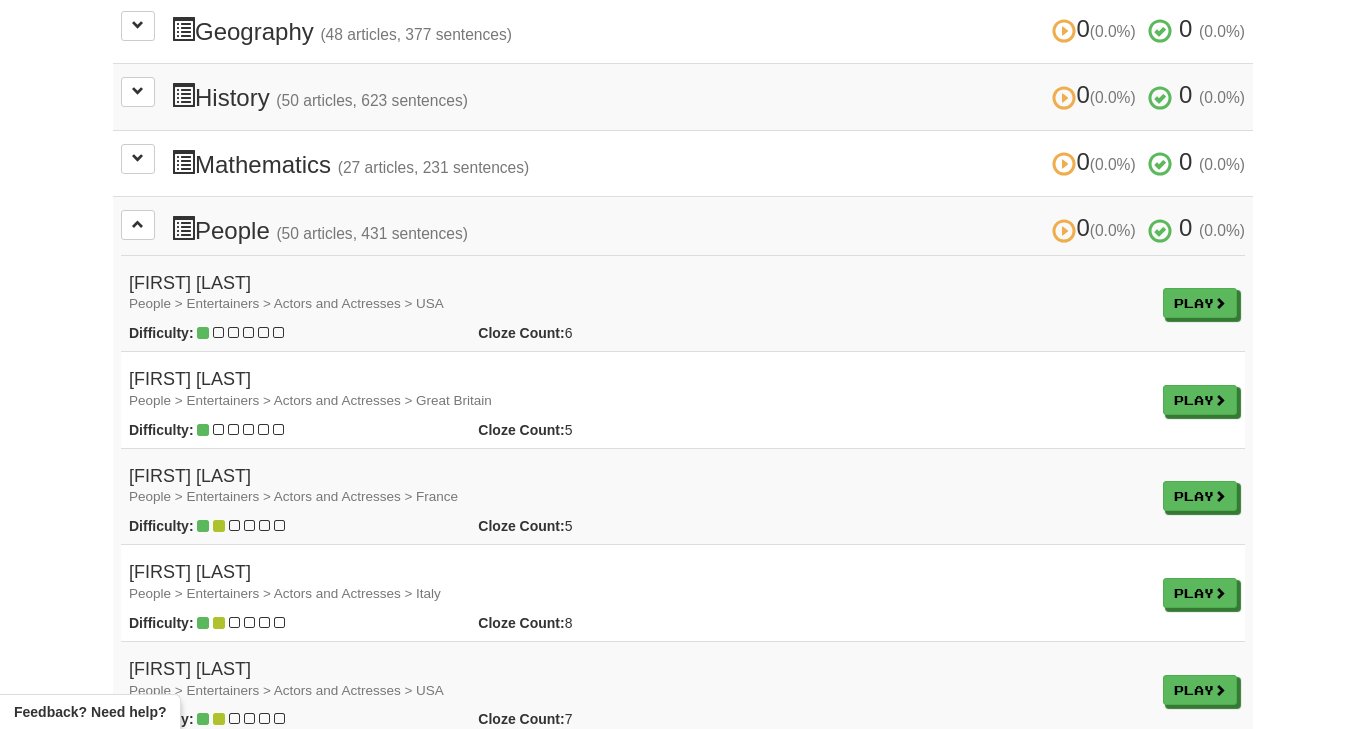 scroll, scrollTop: 731, scrollLeft: 0, axis: vertical 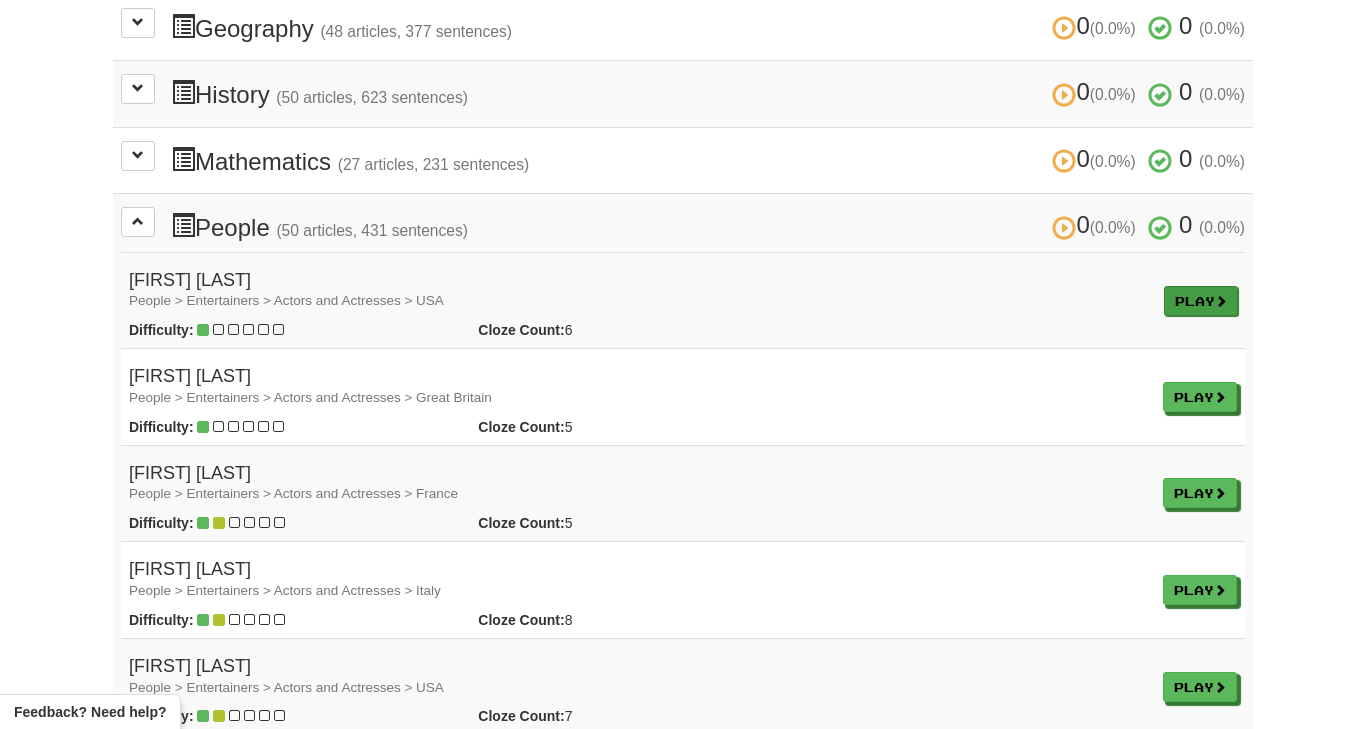 click on "Play" at bounding box center [1201, 301] 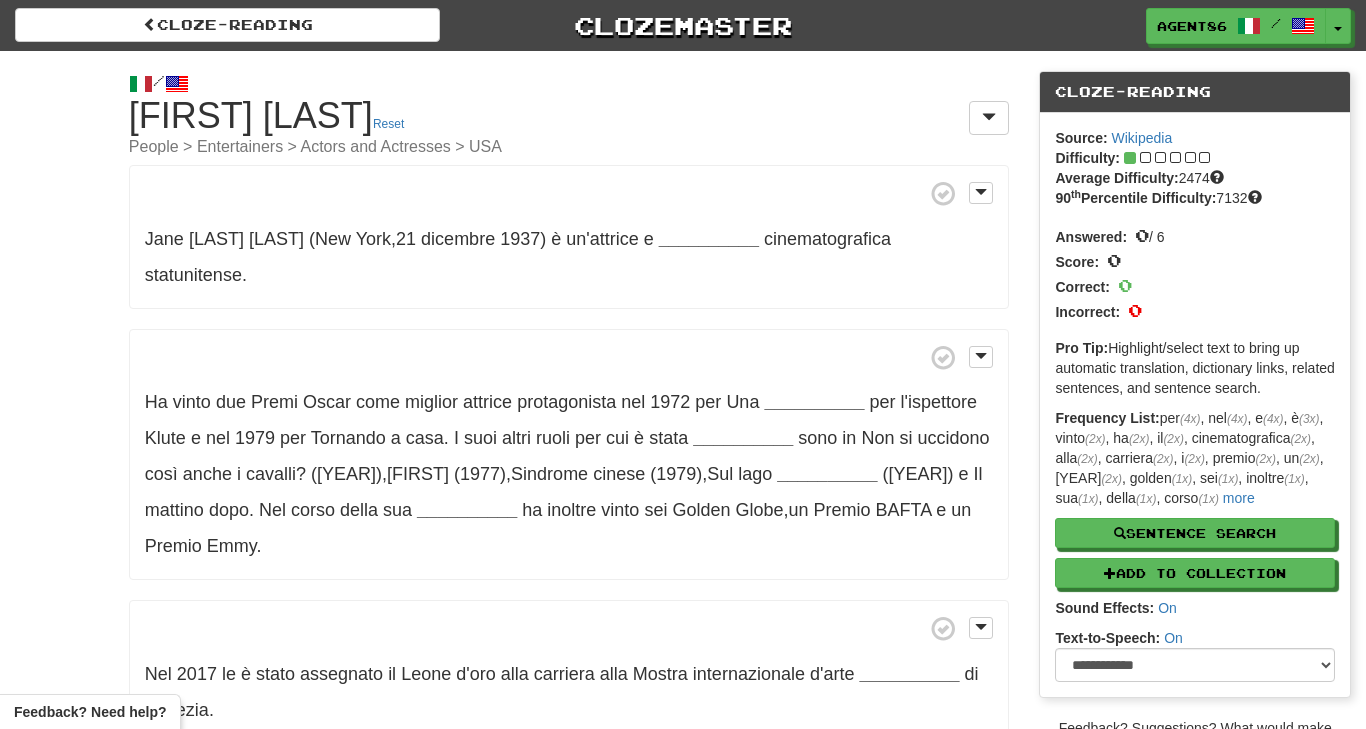 scroll, scrollTop: 0, scrollLeft: 0, axis: both 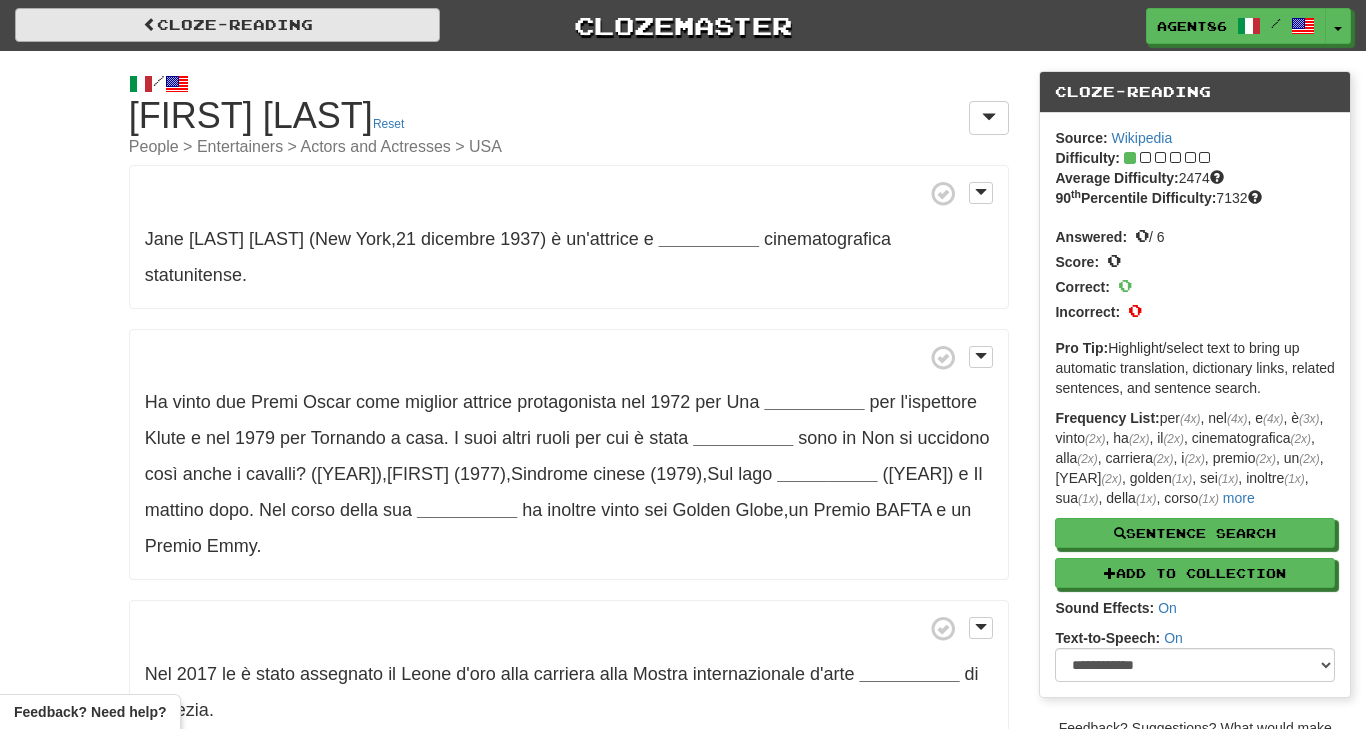 click at bounding box center [150, 24] 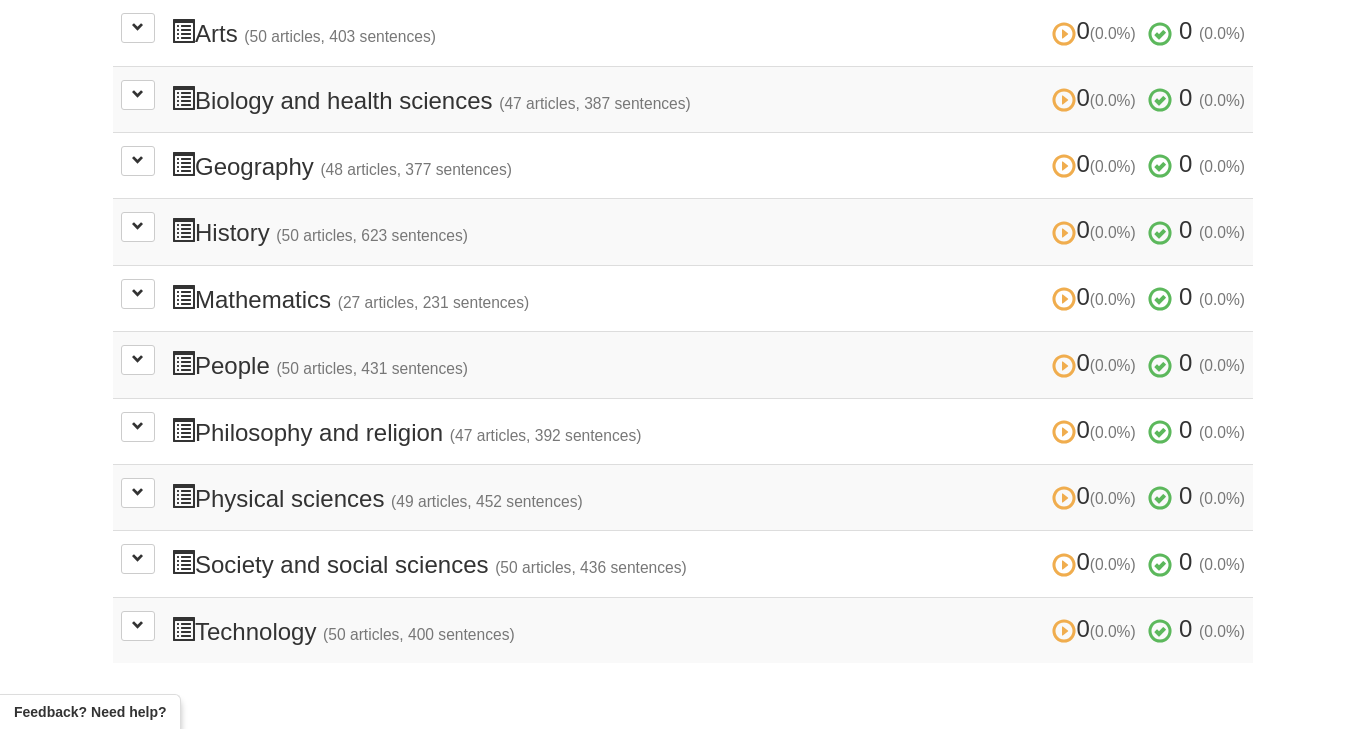 scroll, scrollTop: 585, scrollLeft: 0, axis: vertical 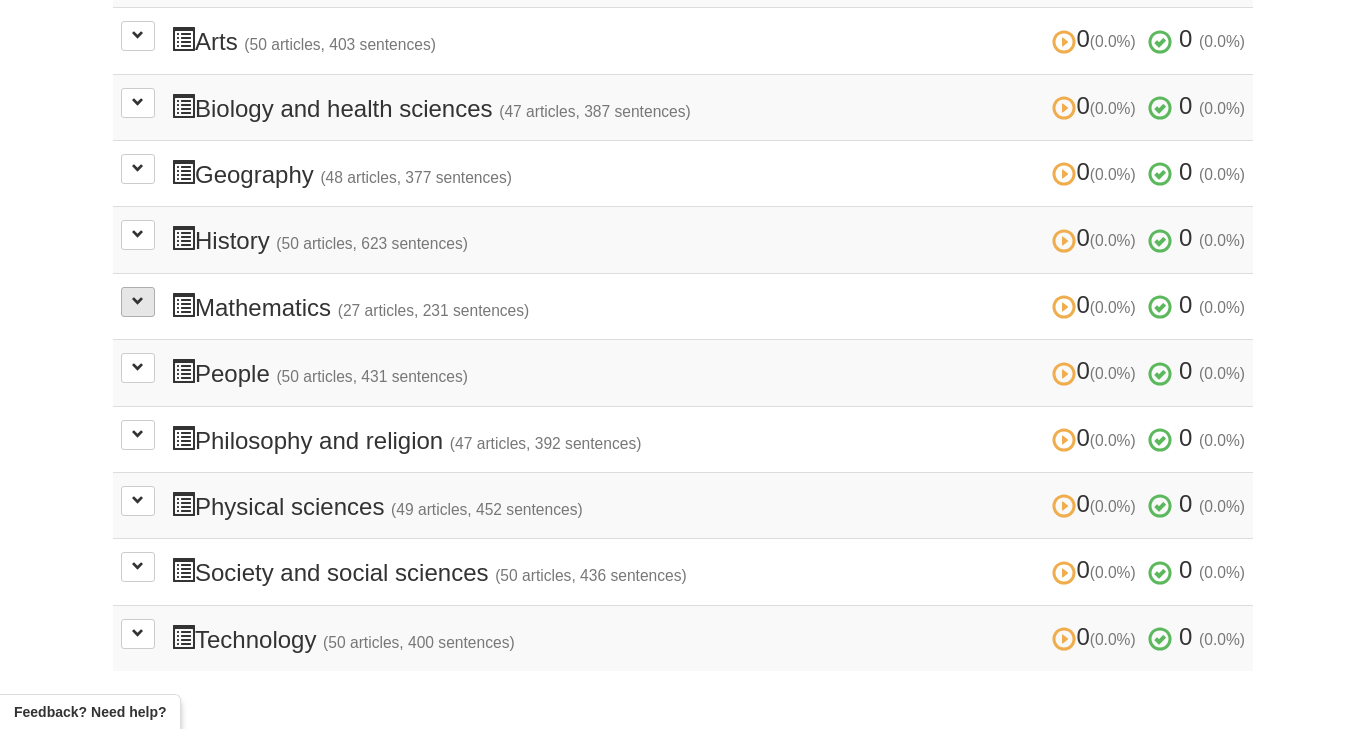click at bounding box center (138, 302) 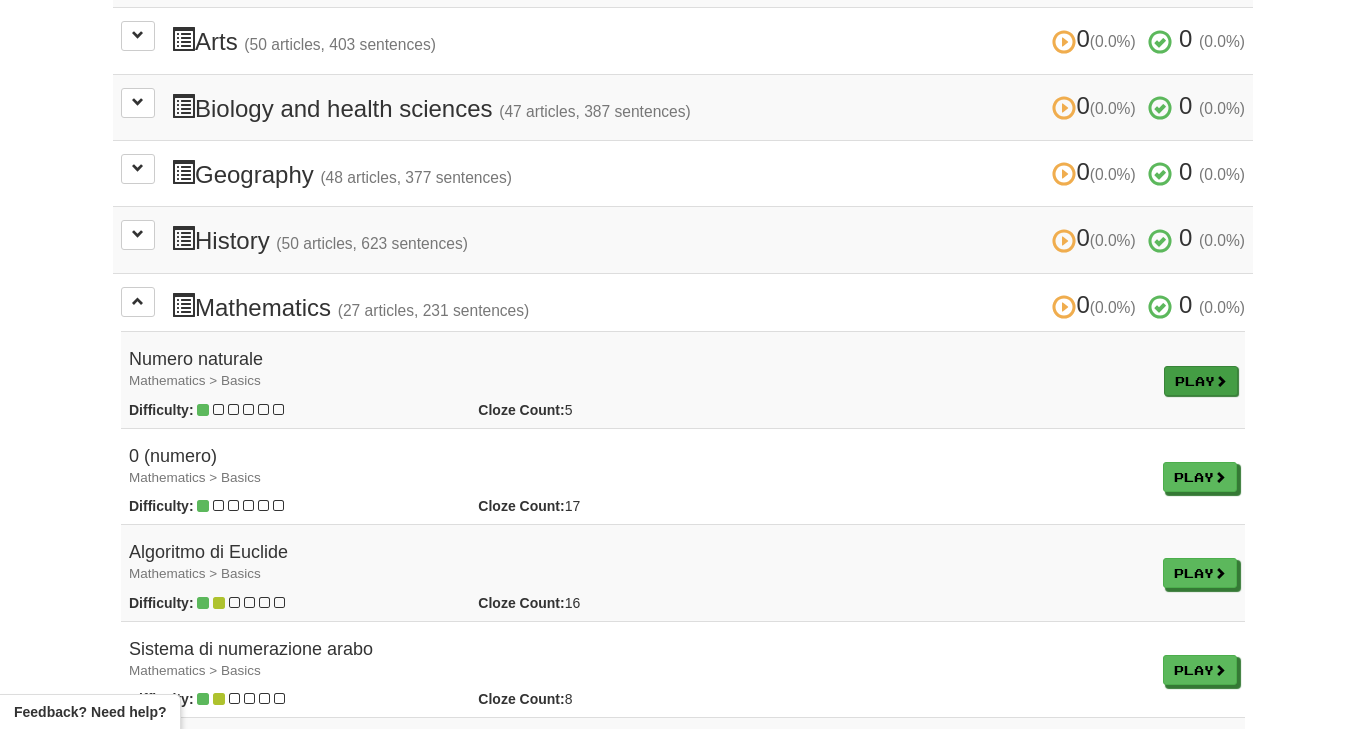 click on "Play" at bounding box center (1201, 381) 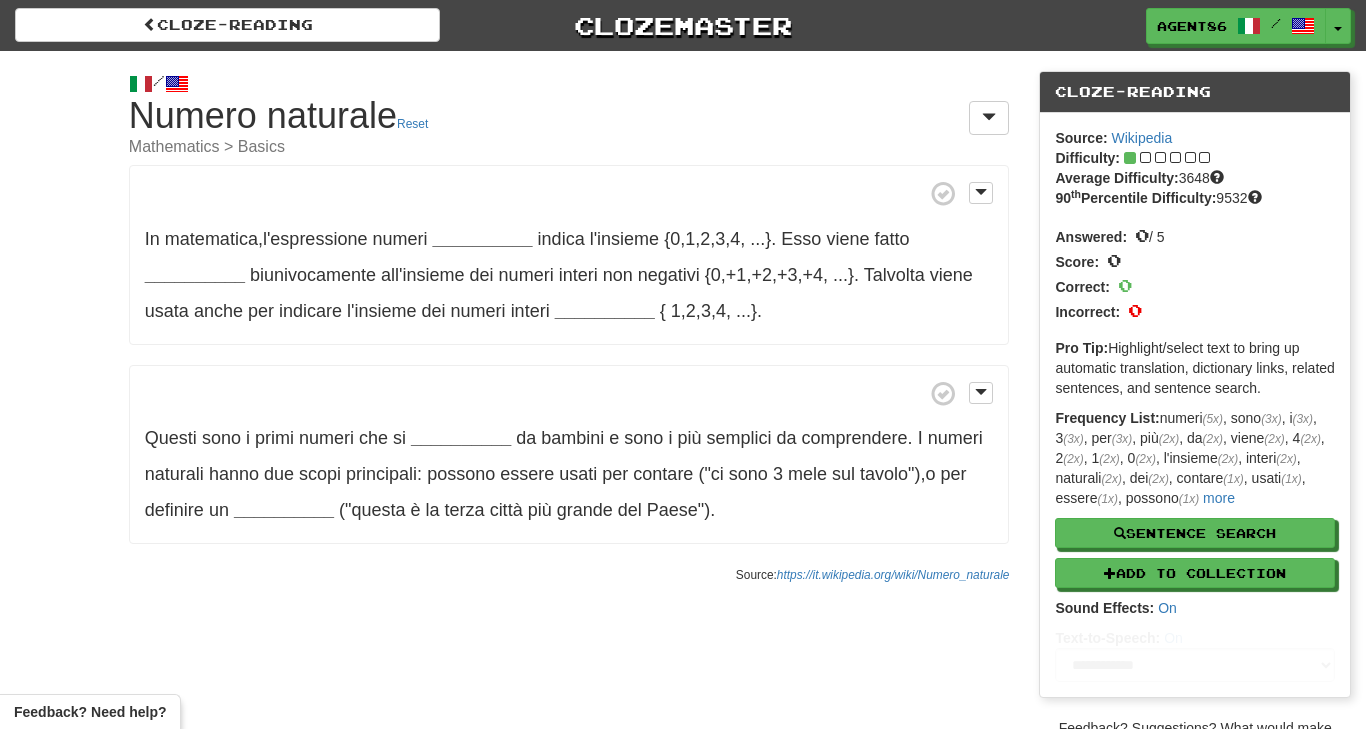 scroll, scrollTop: 0, scrollLeft: 0, axis: both 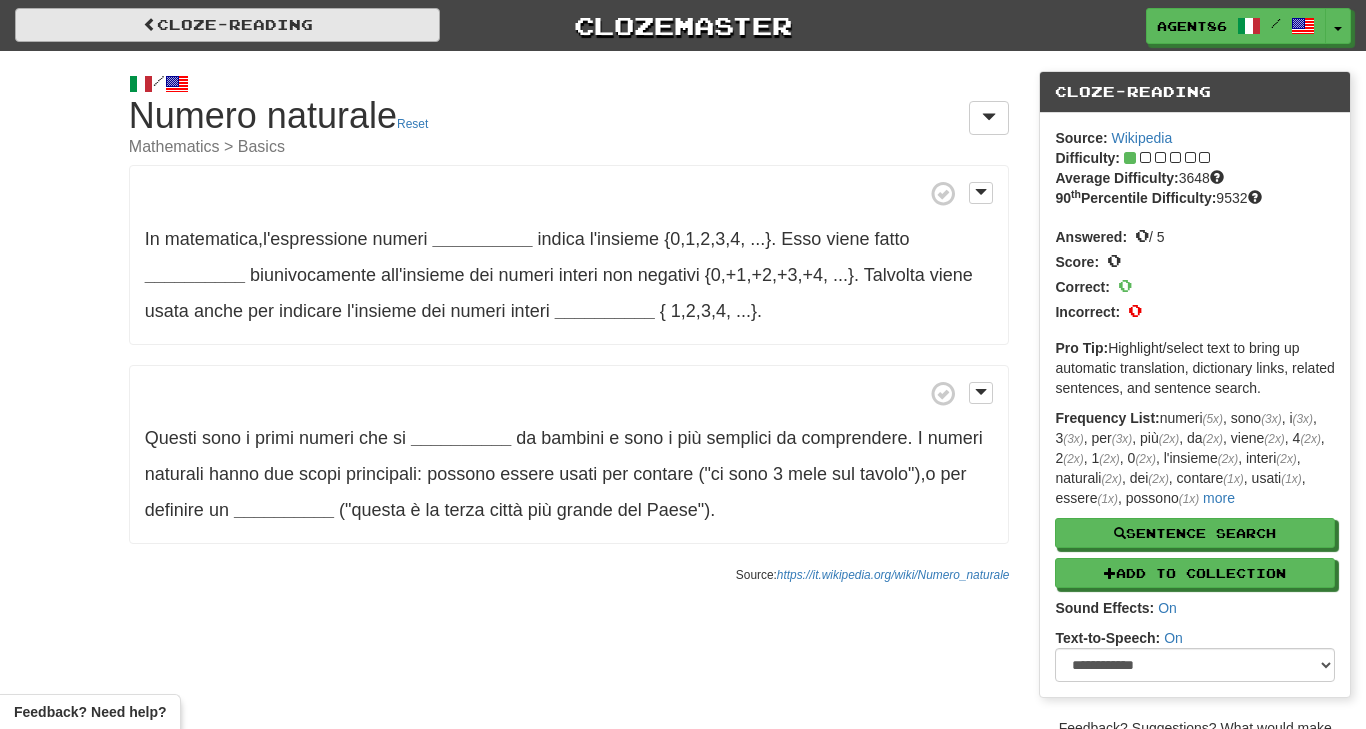 click at bounding box center (150, 24) 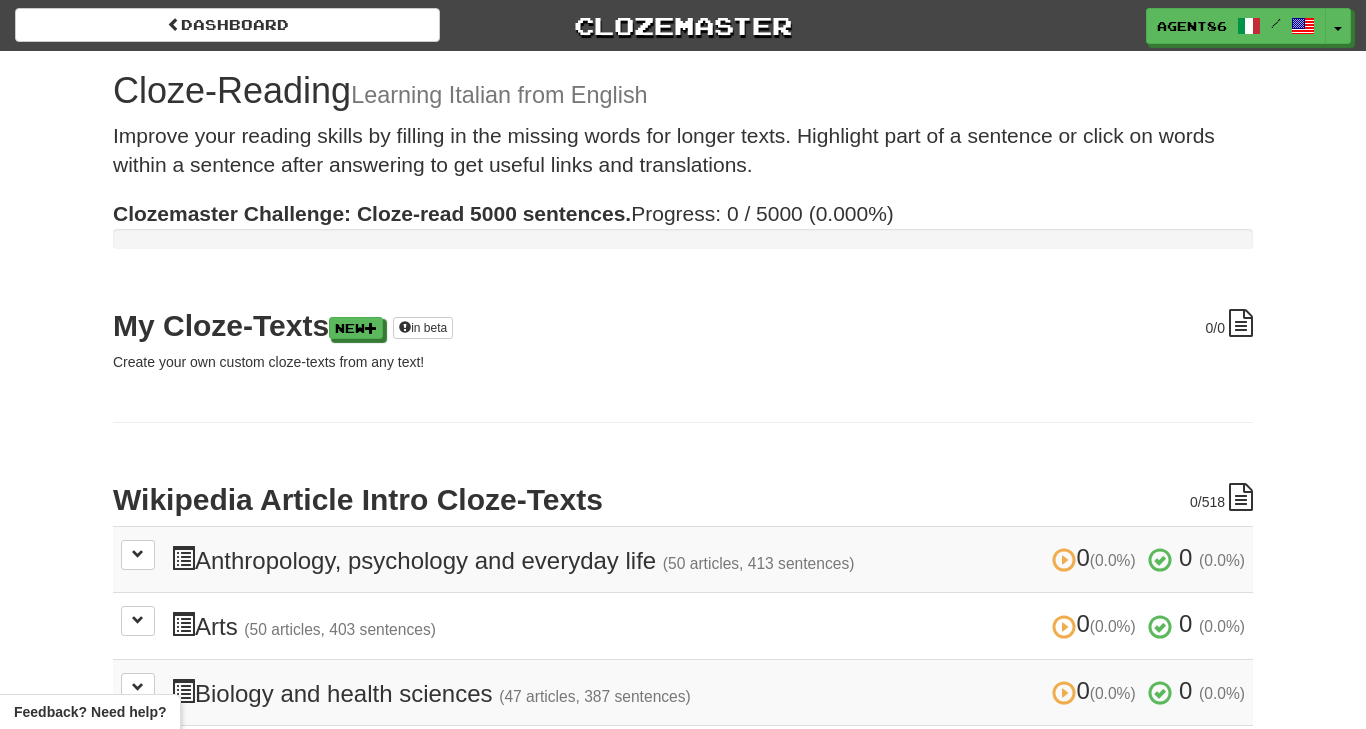 scroll, scrollTop: 0, scrollLeft: 0, axis: both 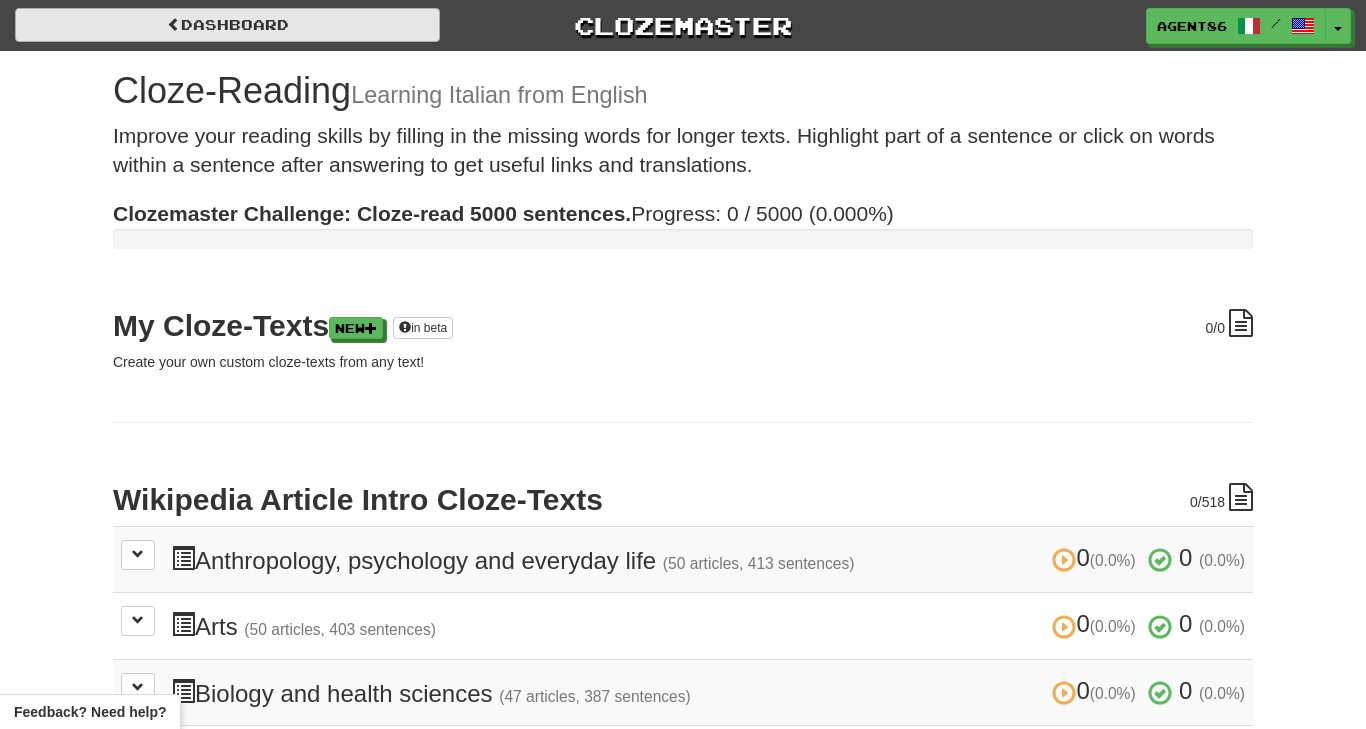 click on "Dashboard" at bounding box center [227, 25] 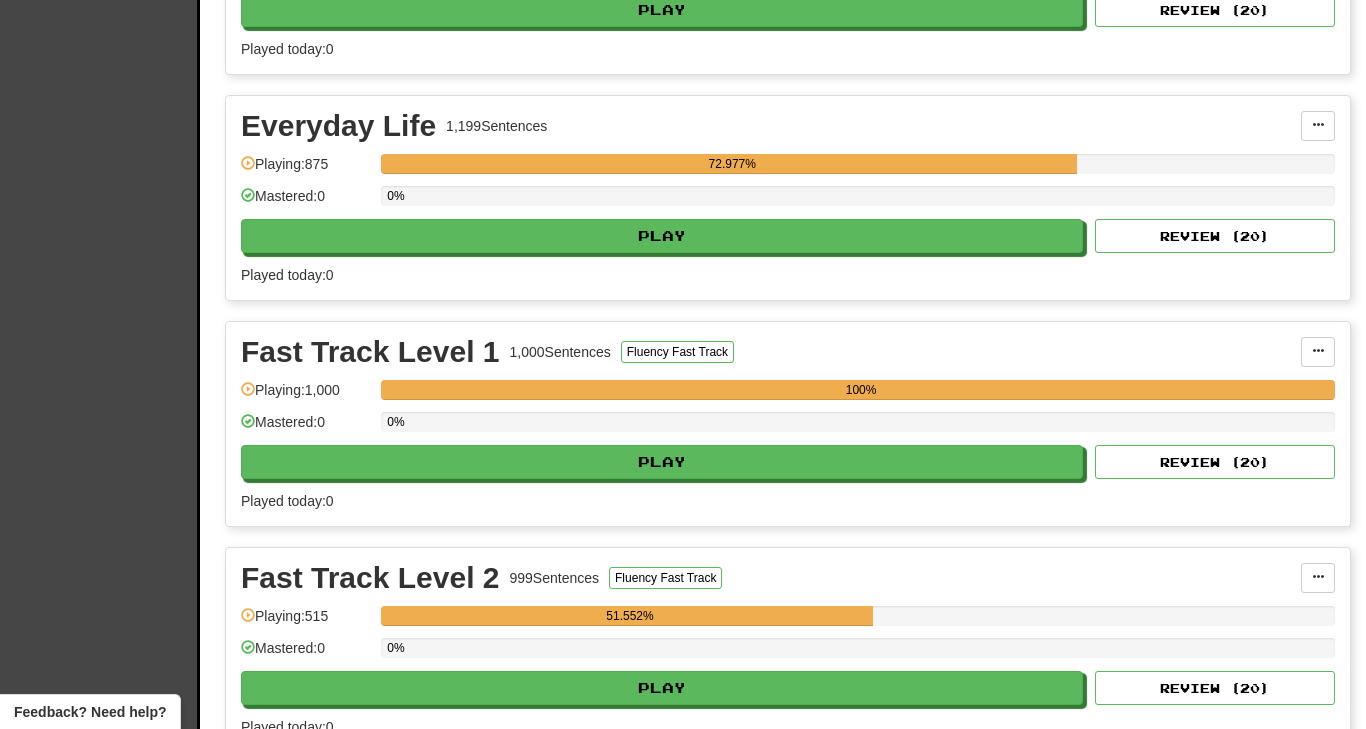 scroll, scrollTop: 615, scrollLeft: 0, axis: vertical 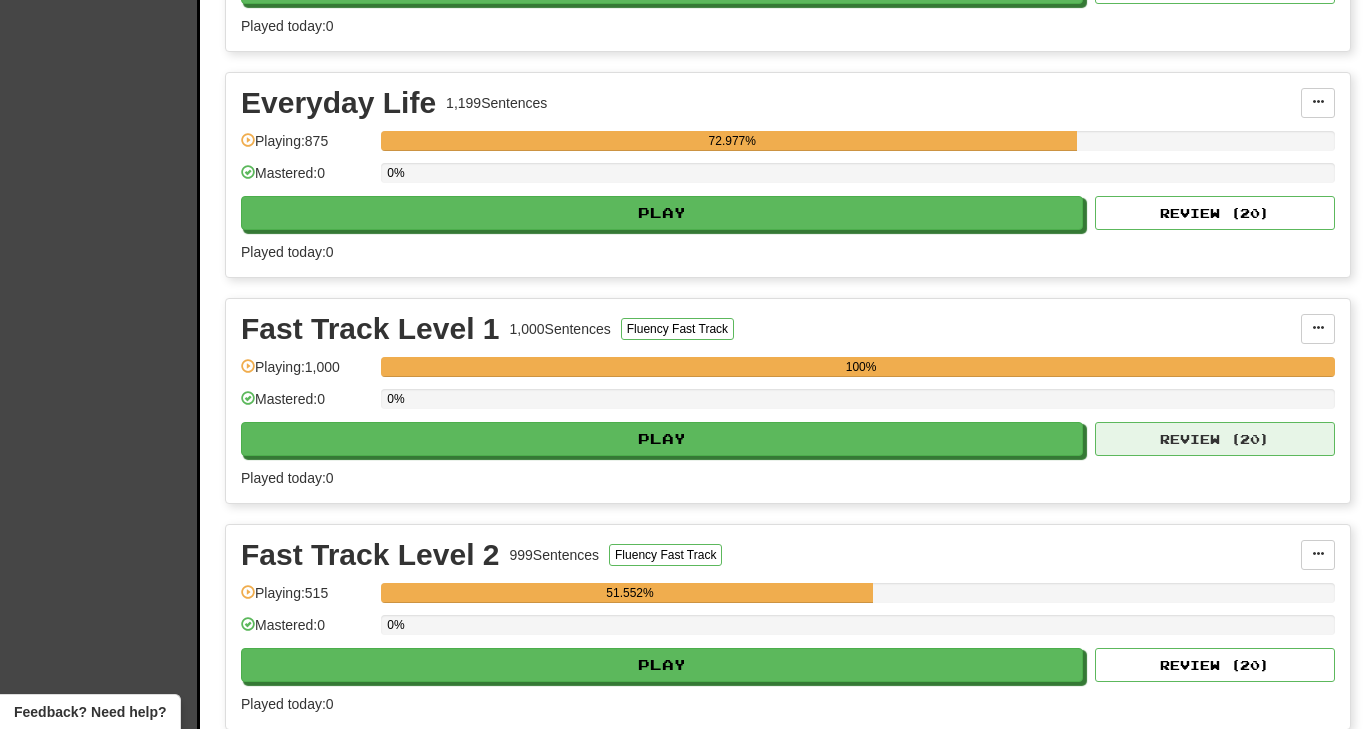 click on "Review ( 20 )" at bounding box center (1215, 439) 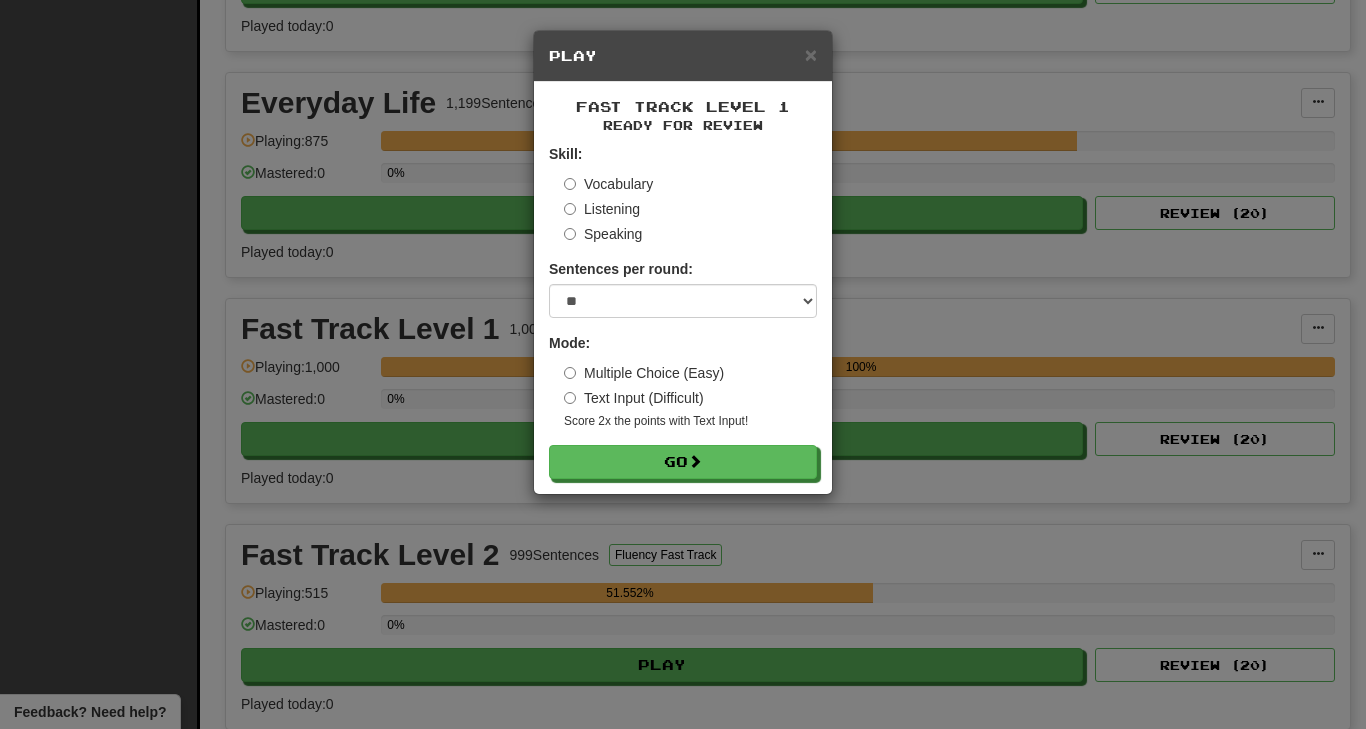 click on "Fast Track Level 1 Ready for Review Skill: Vocabulary Listening Speaking Sentences per round: * ** ** ** ** ** *** ******** Mode: Multiple Choice (Easy) Text Input (Difficult) Score 2x the points with Text Input ! Go" at bounding box center [683, 288] 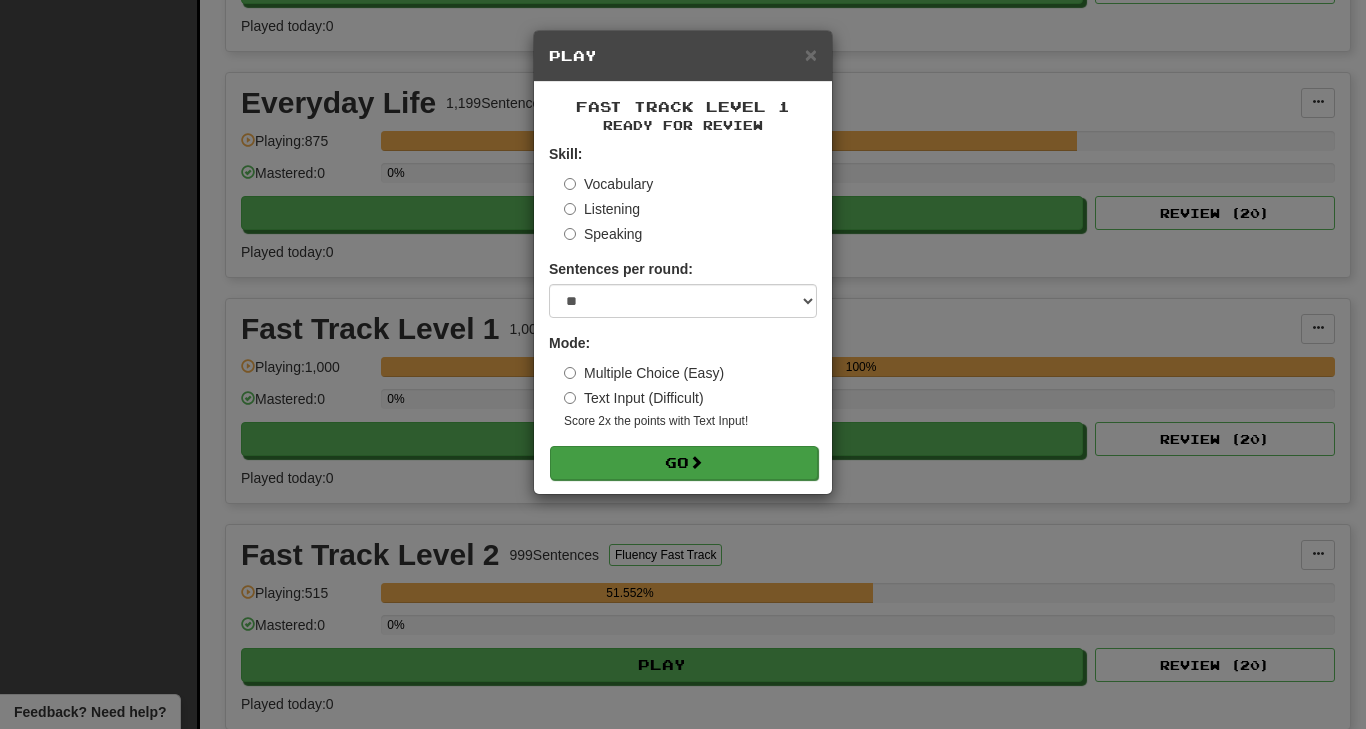 click at bounding box center (696, 462) 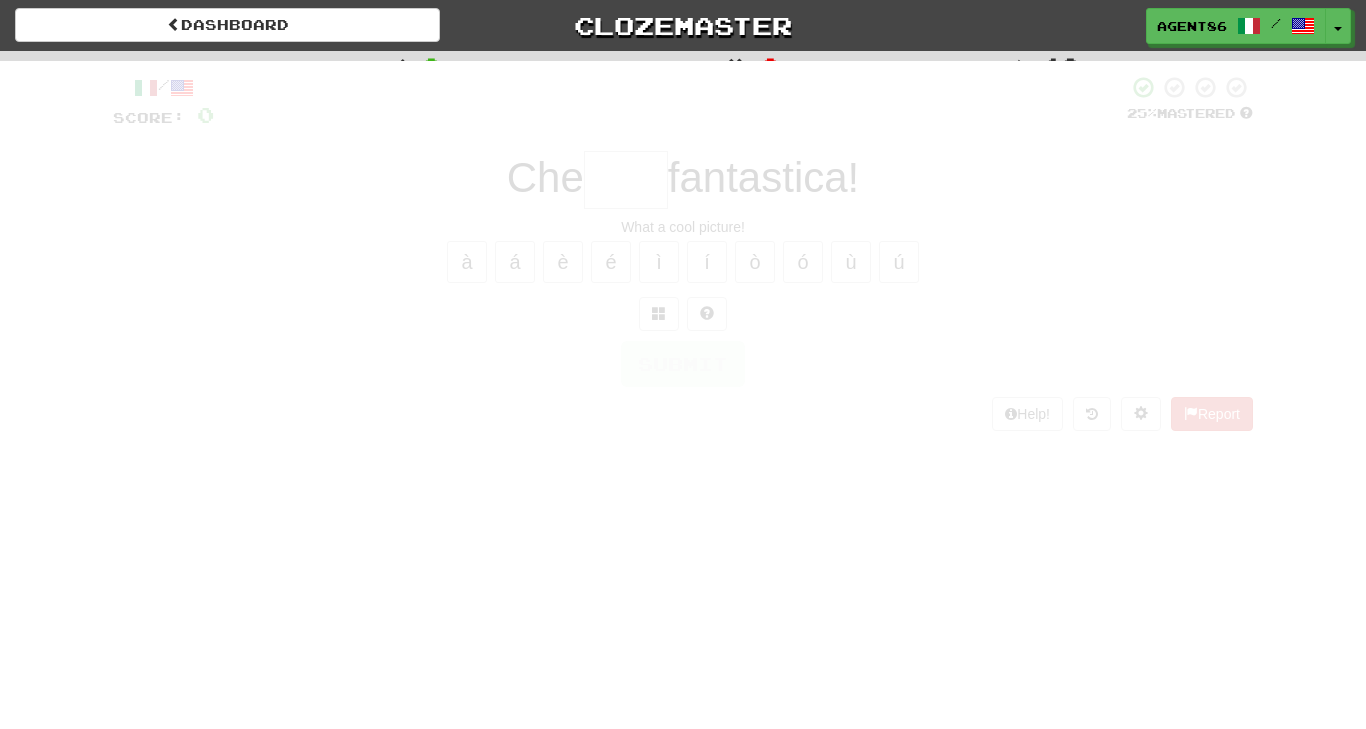 scroll, scrollTop: 0, scrollLeft: 0, axis: both 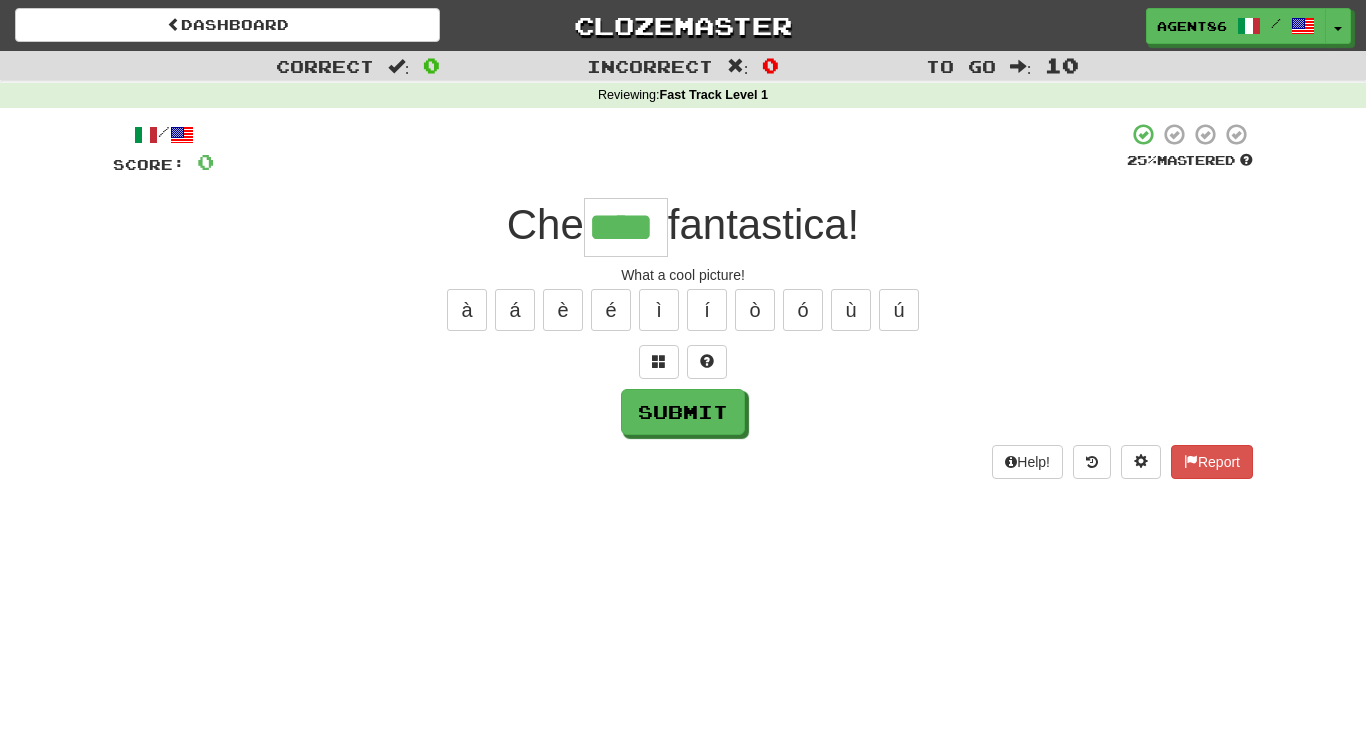 type on "****" 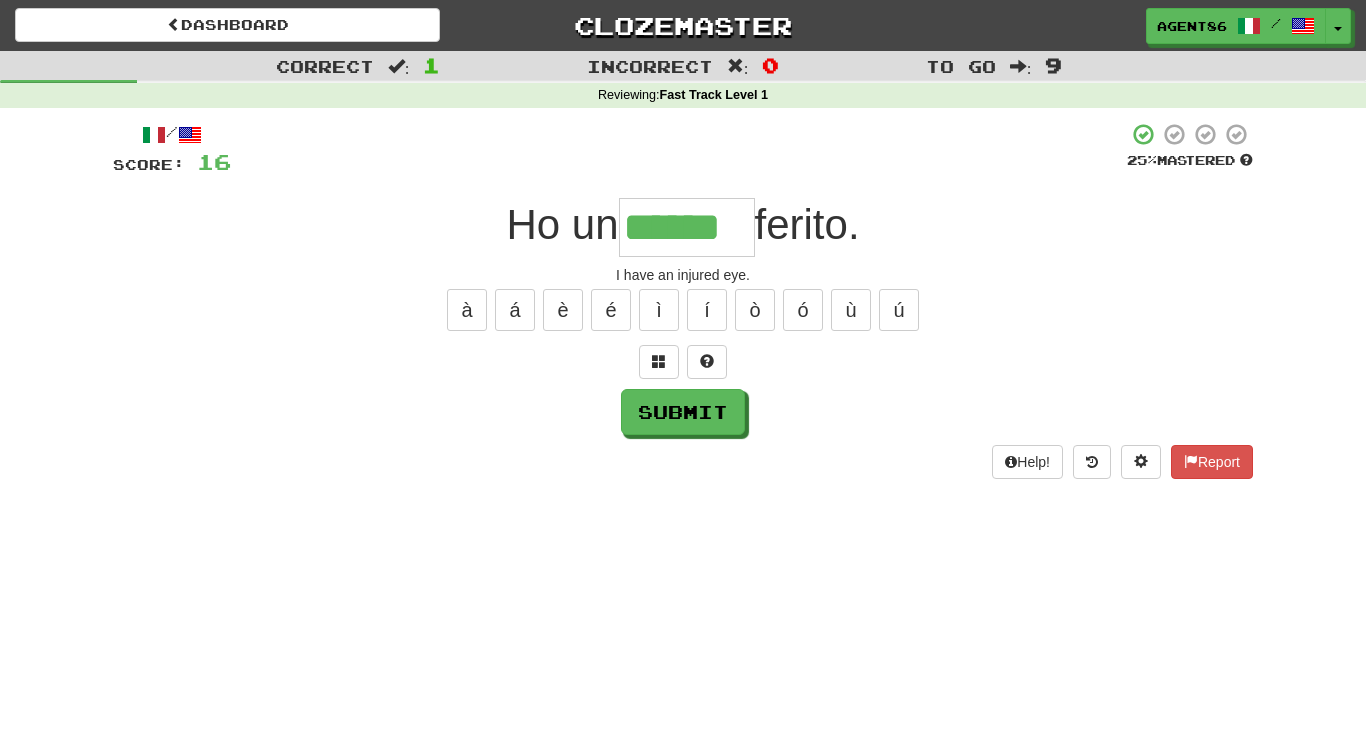 type on "******" 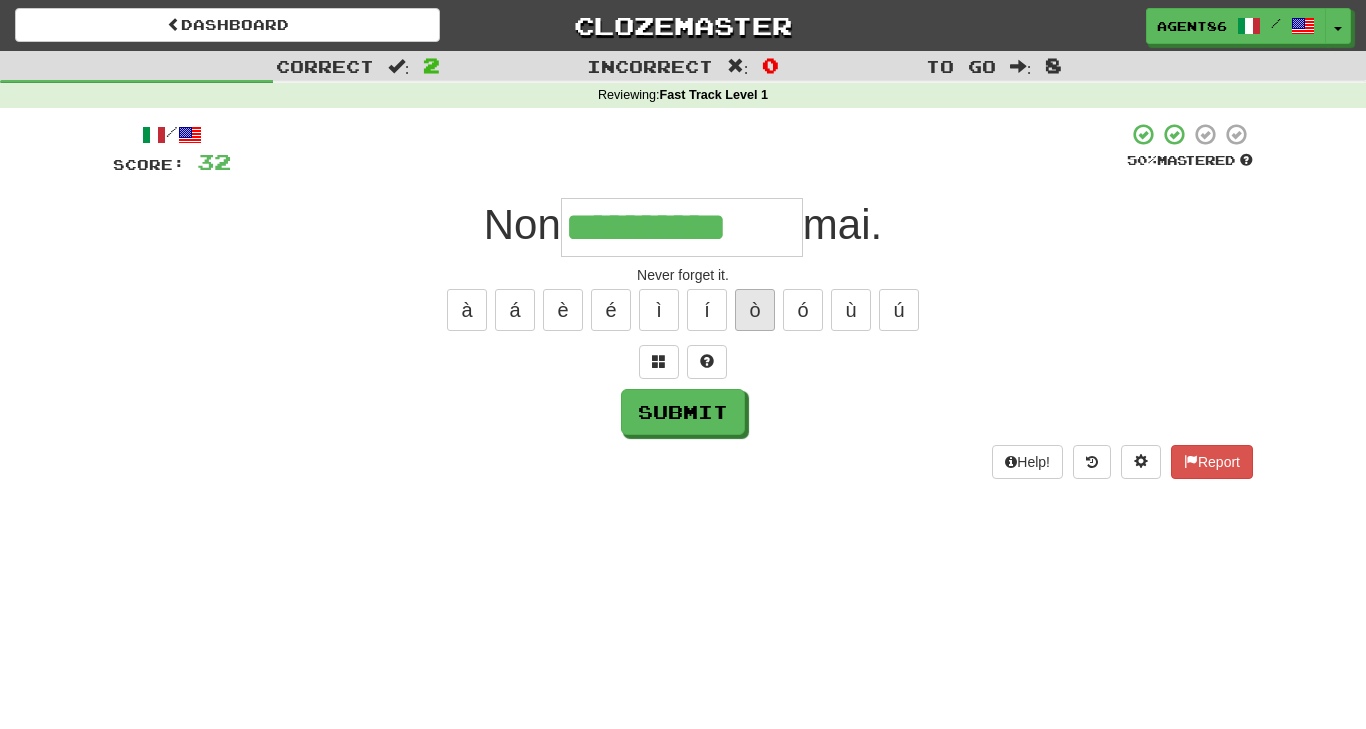 click on "ò" at bounding box center [755, 310] 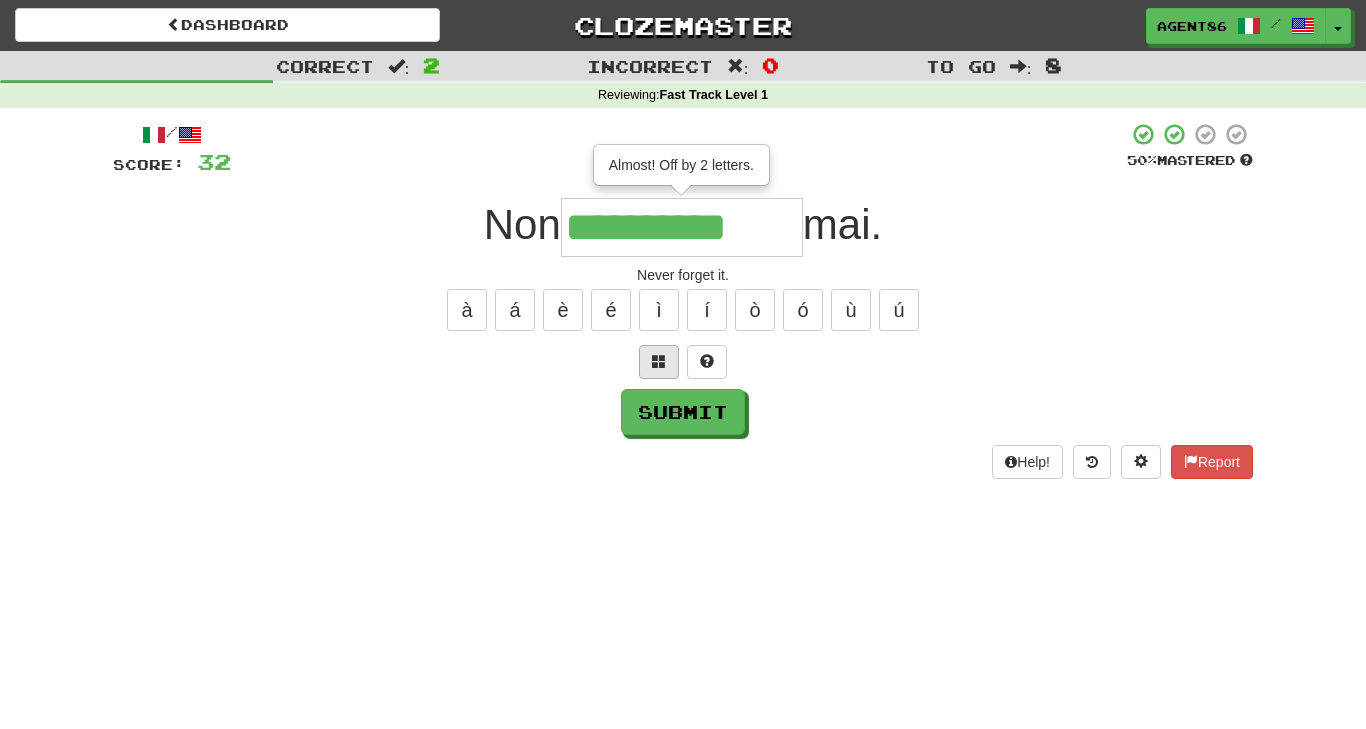click at bounding box center (659, 361) 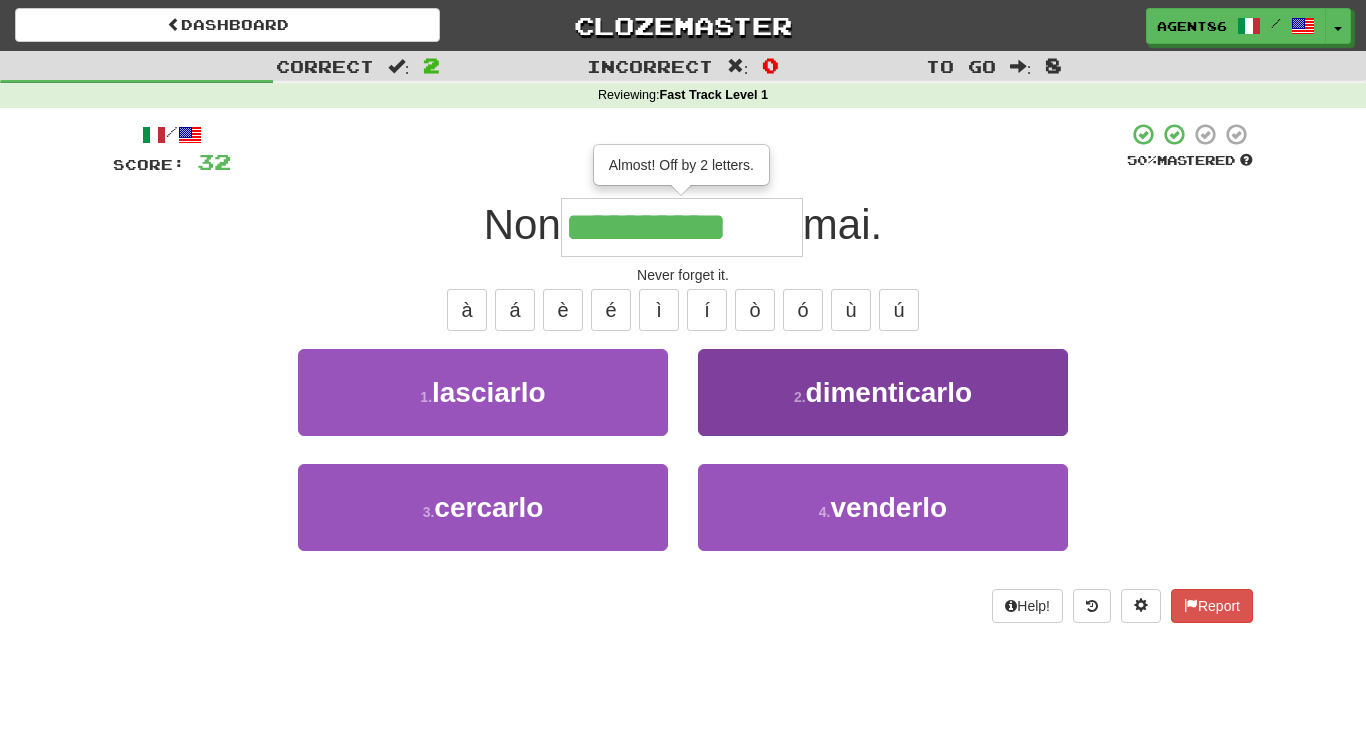 click on "dimenticarlo" at bounding box center [889, 392] 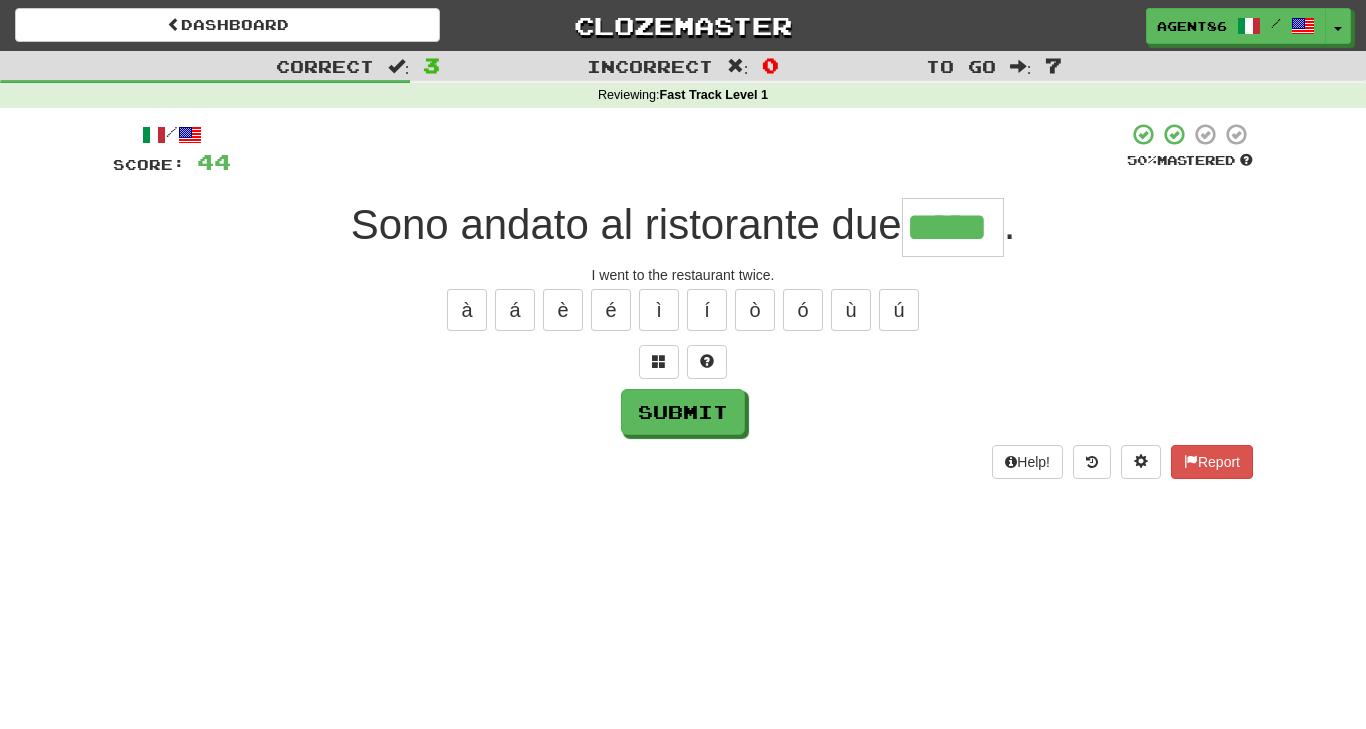 type on "*****" 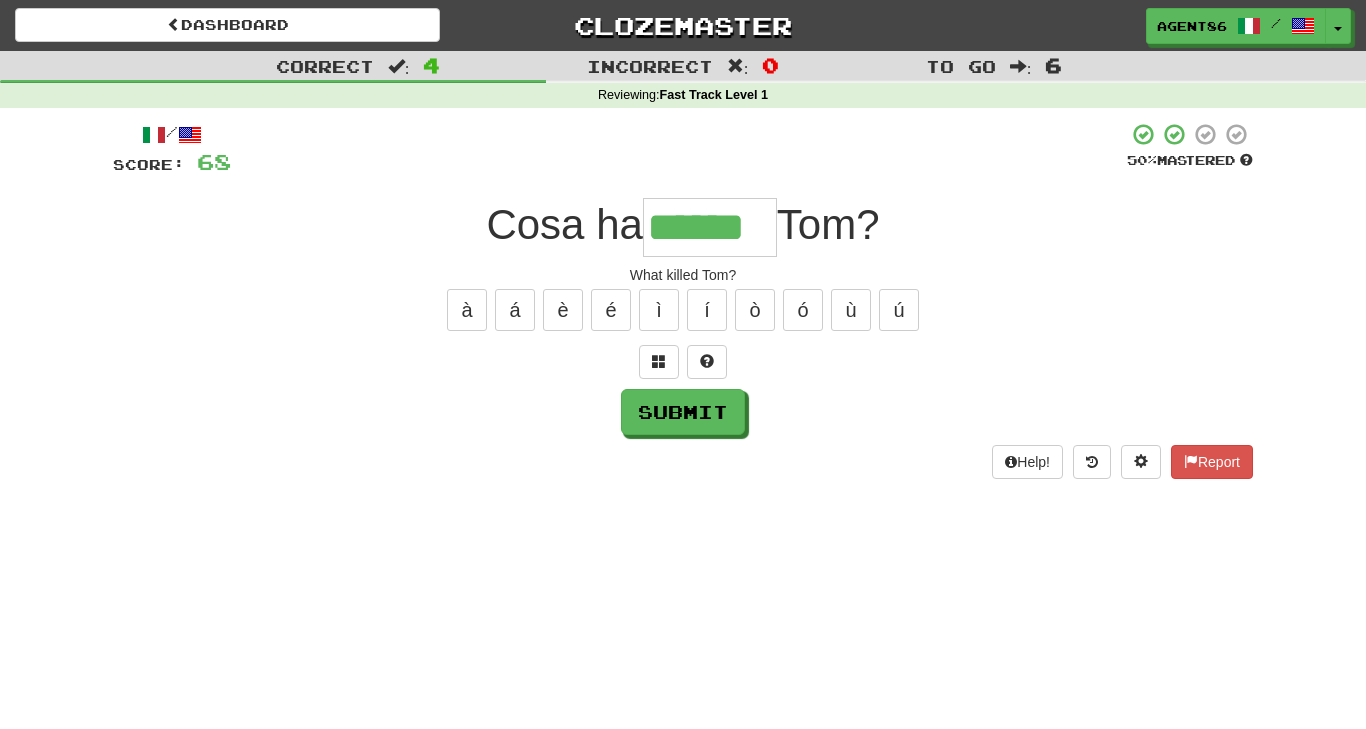type on "******" 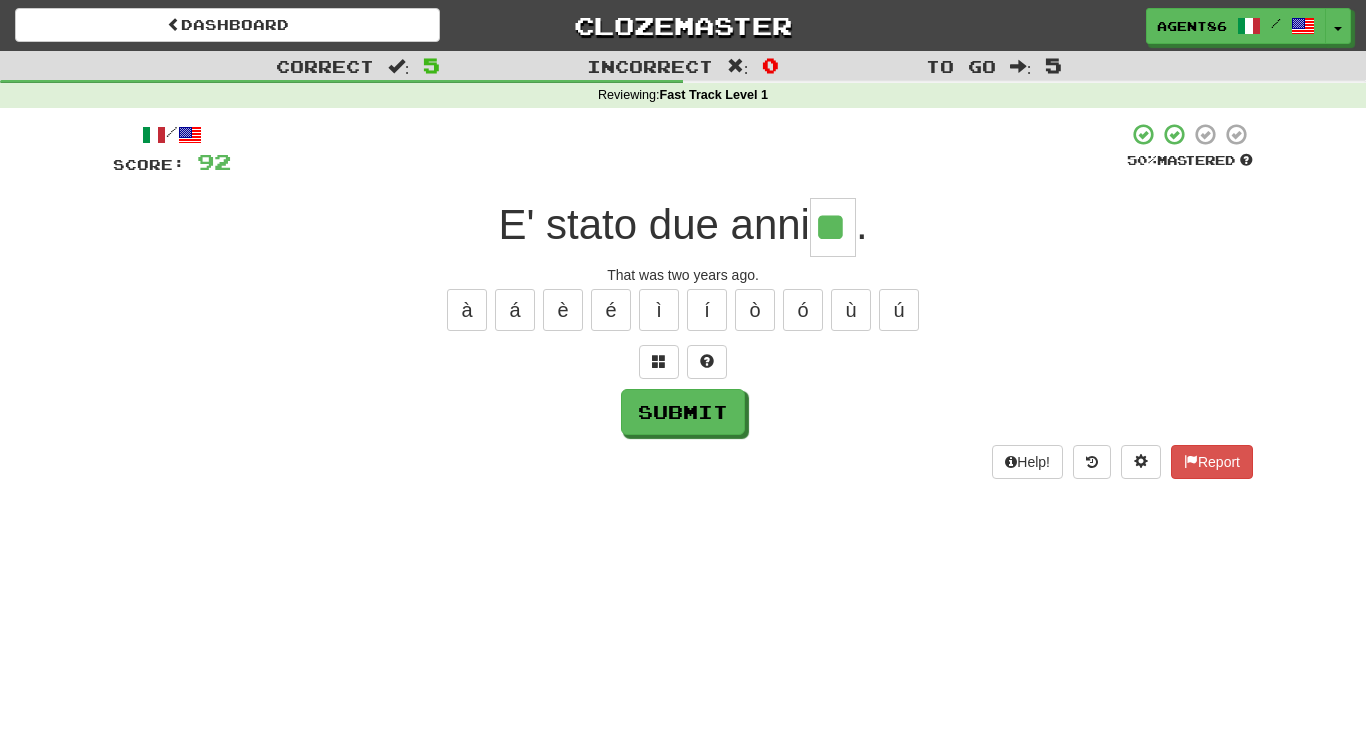 type on "**" 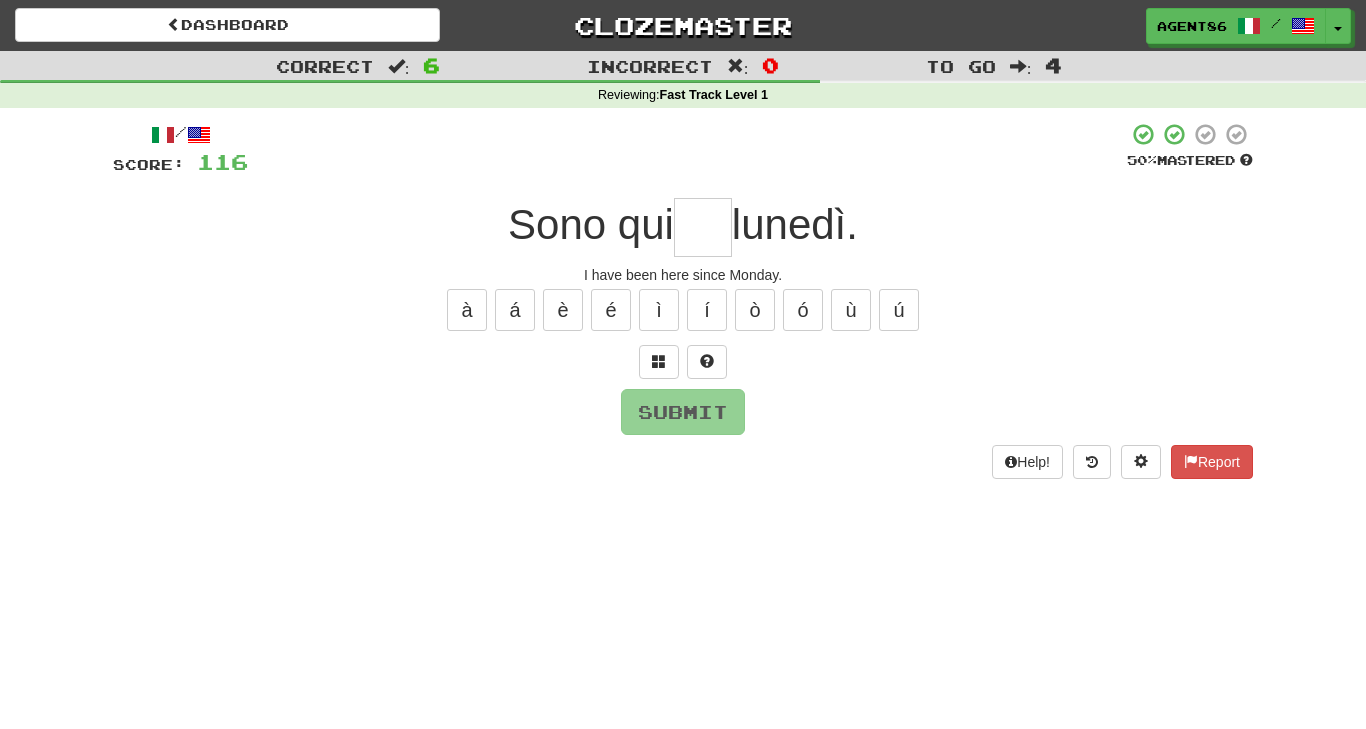 type on "*" 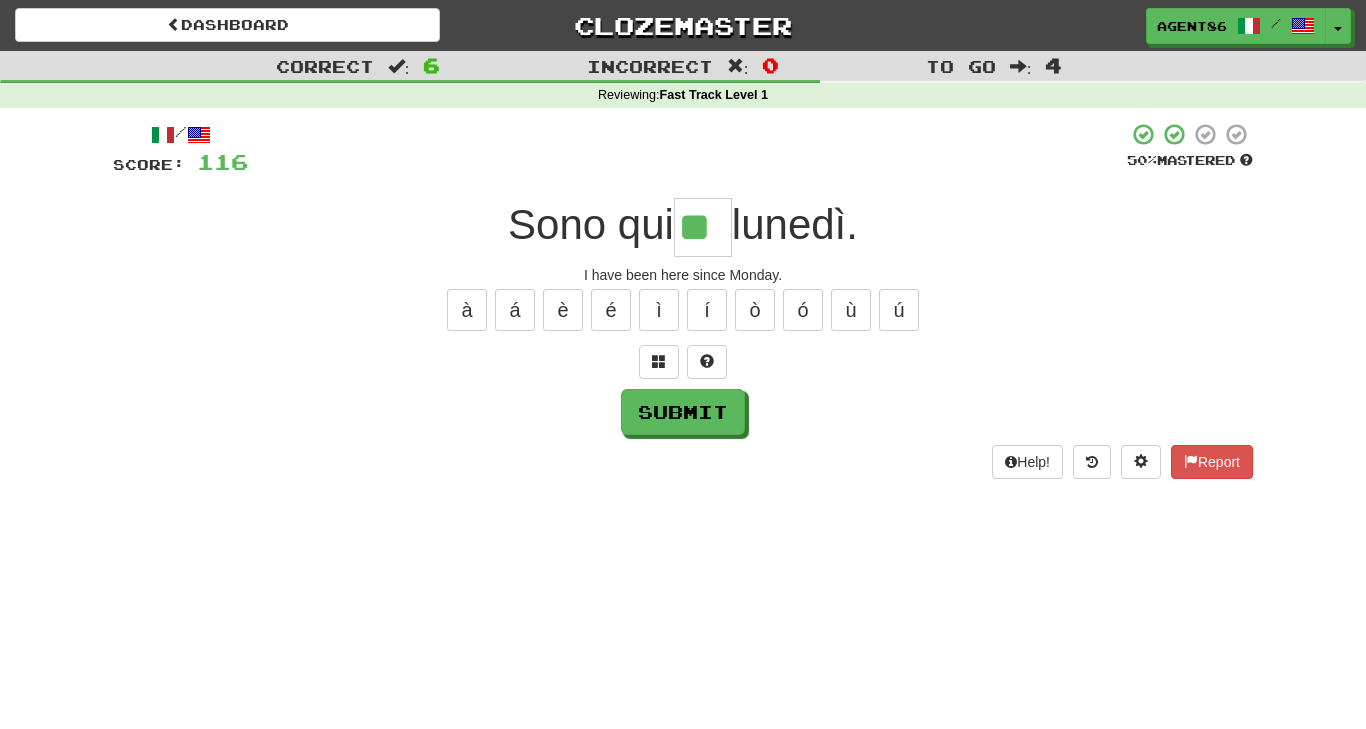 type on "**" 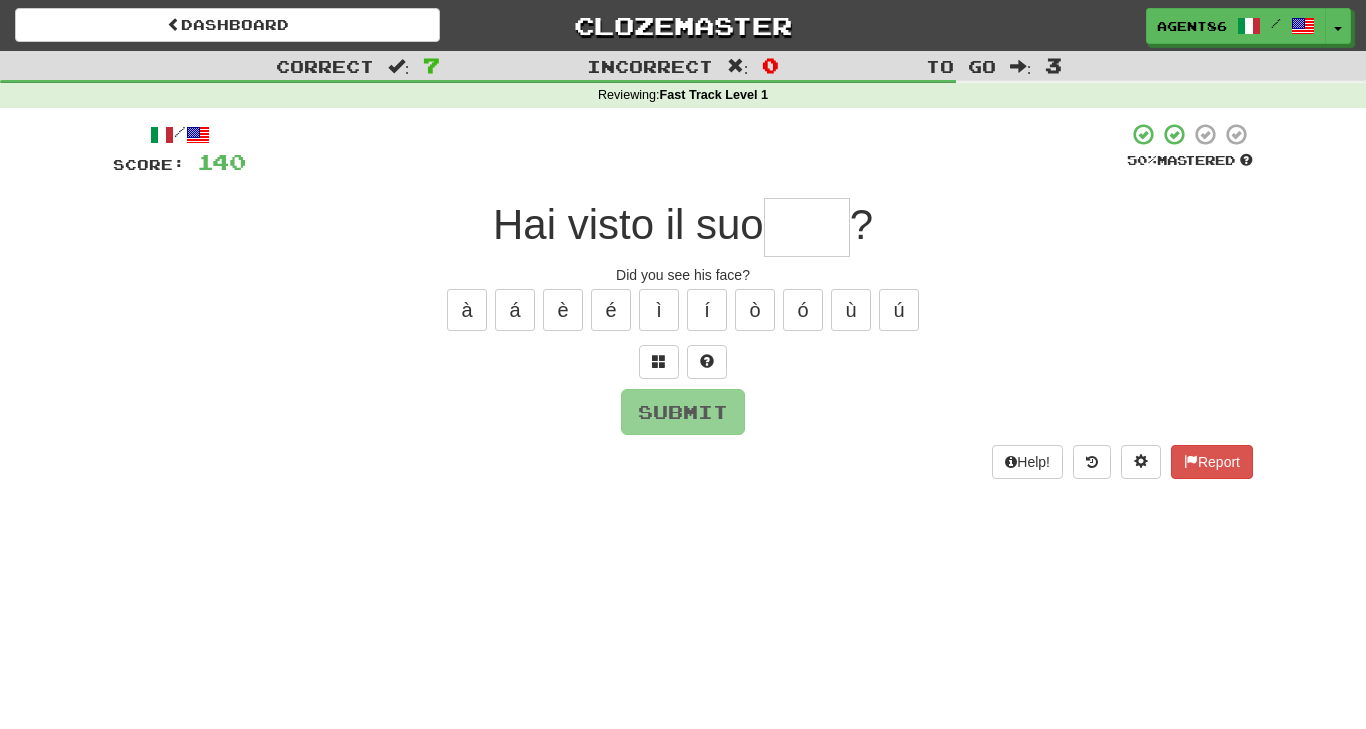 type on "*" 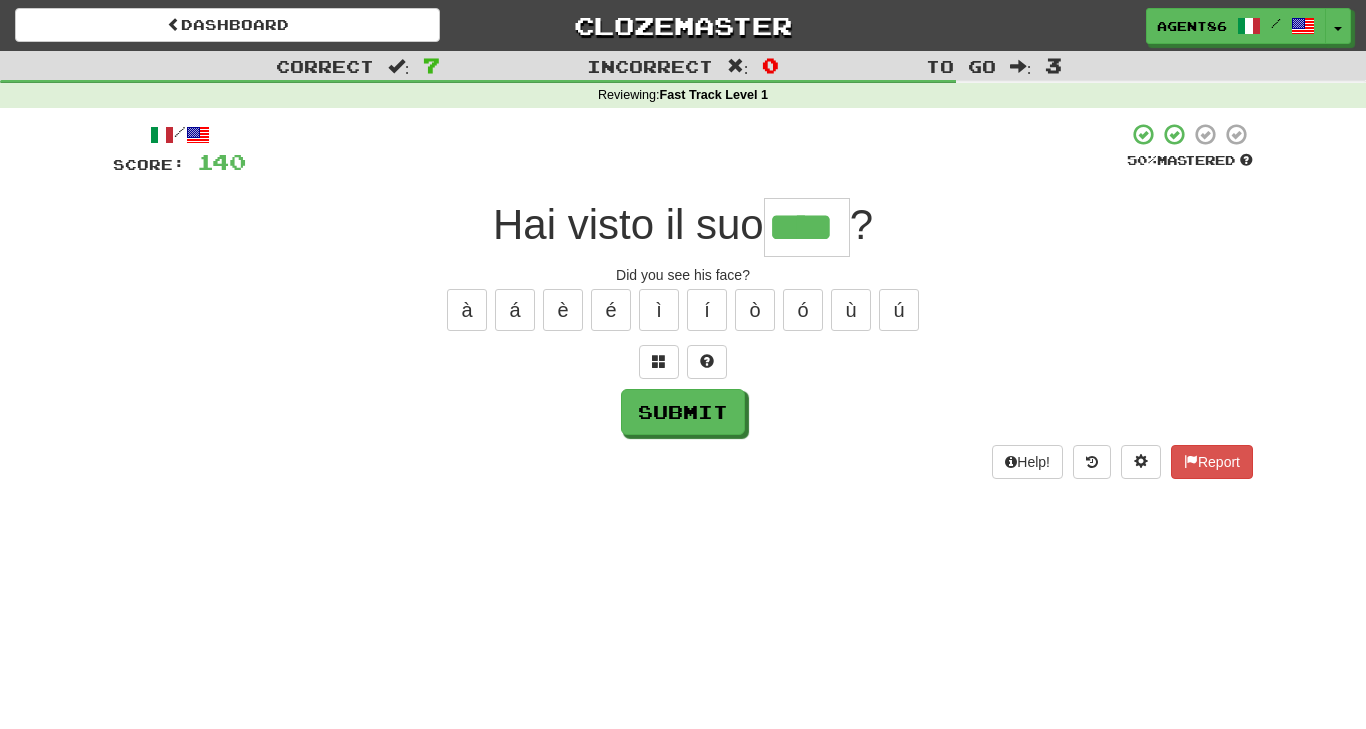 type on "****" 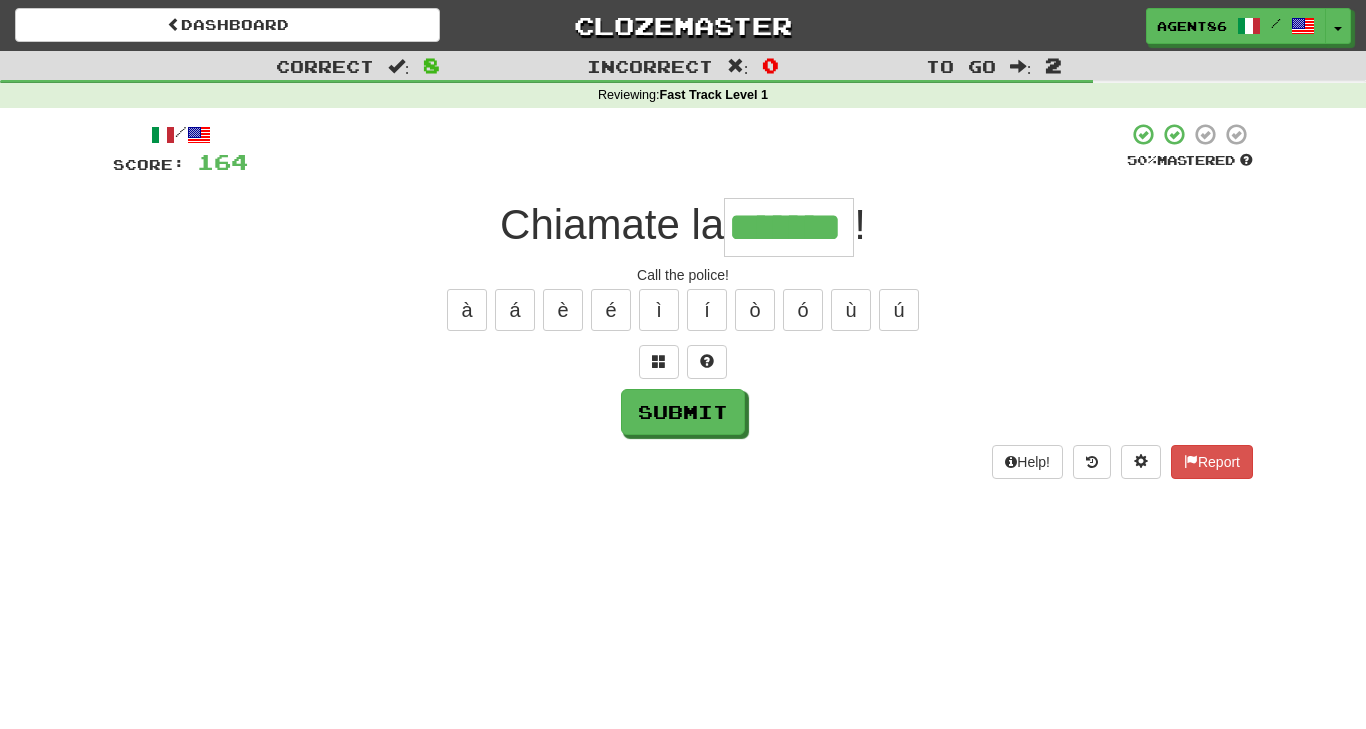 type on "*******" 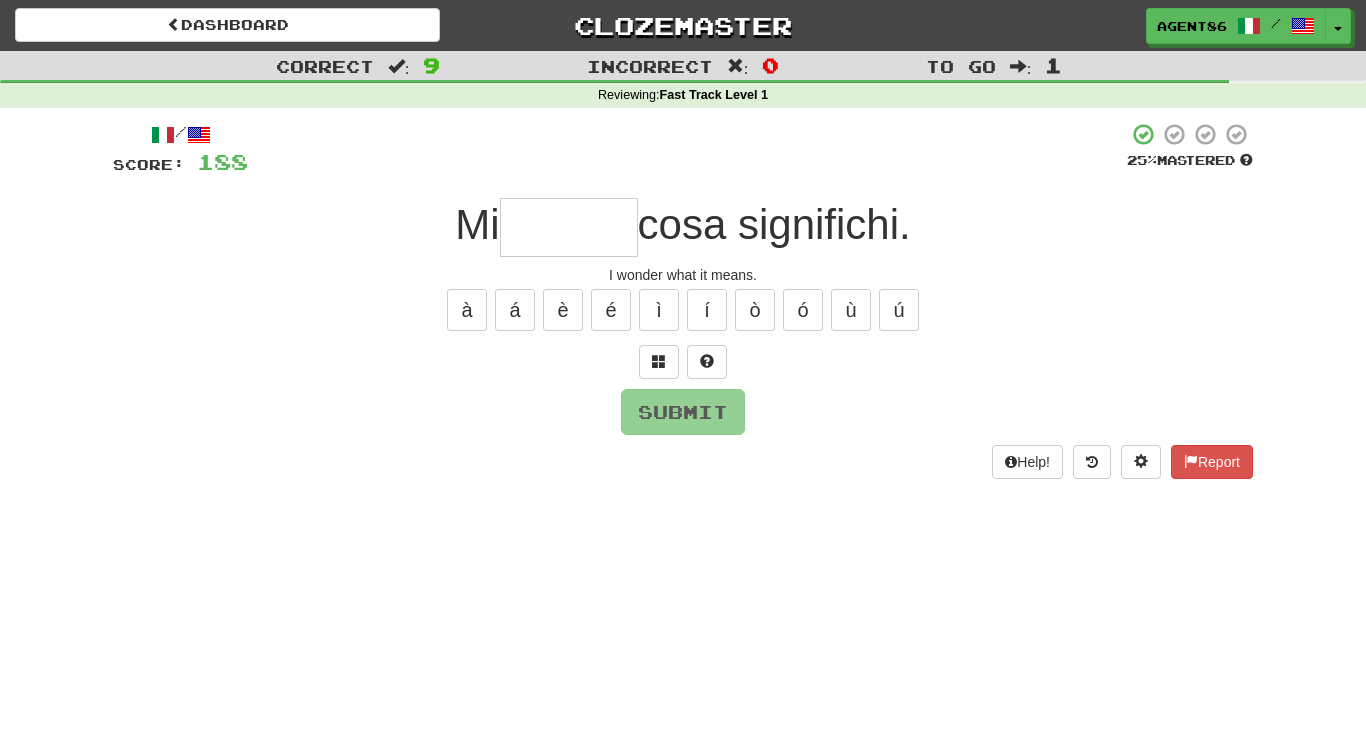 type on "*" 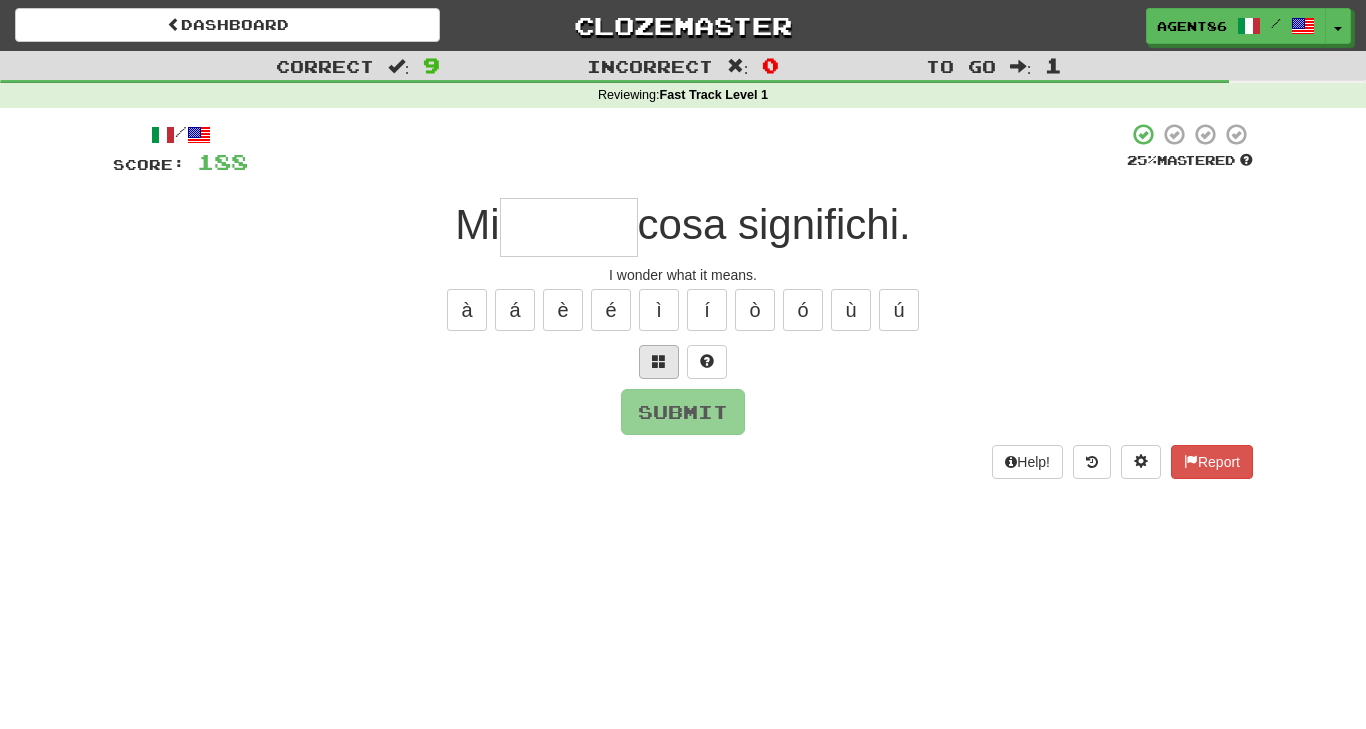 click at bounding box center (659, 361) 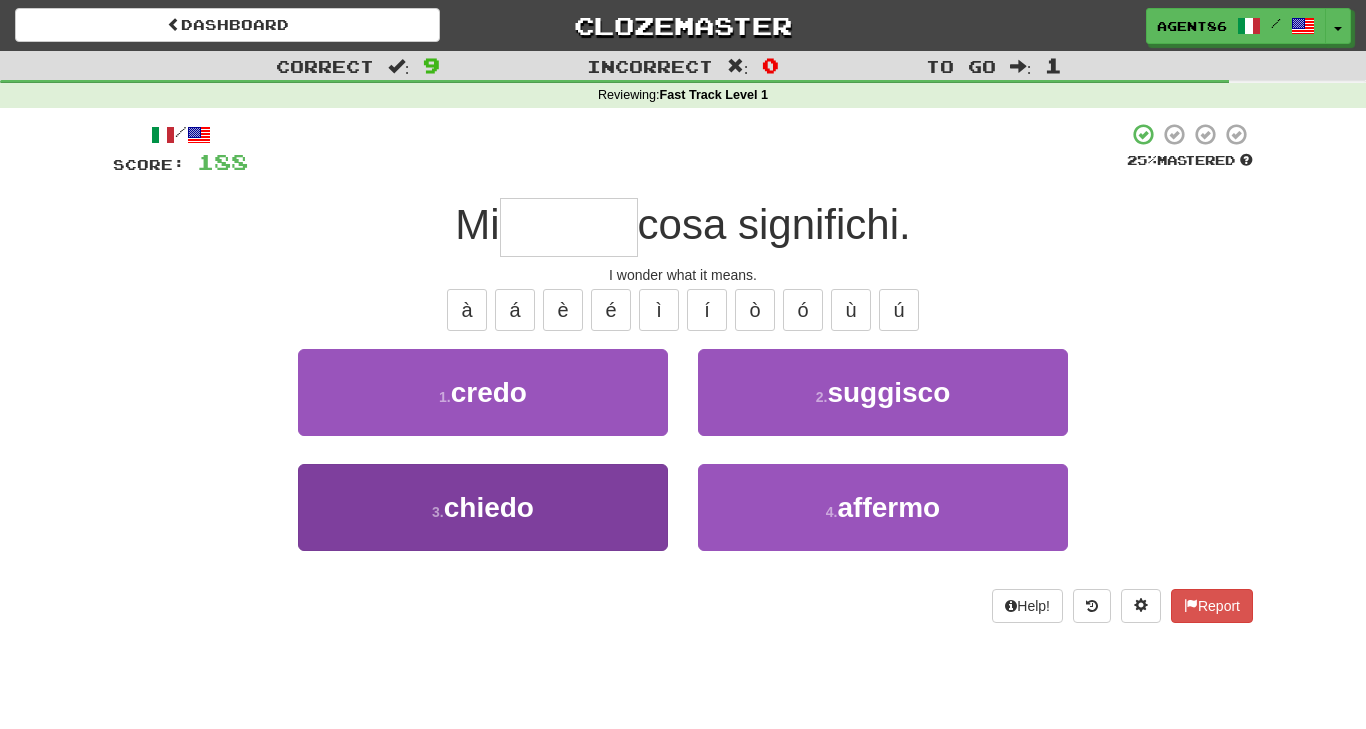 click on "3 .  chiedo" at bounding box center [483, 507] 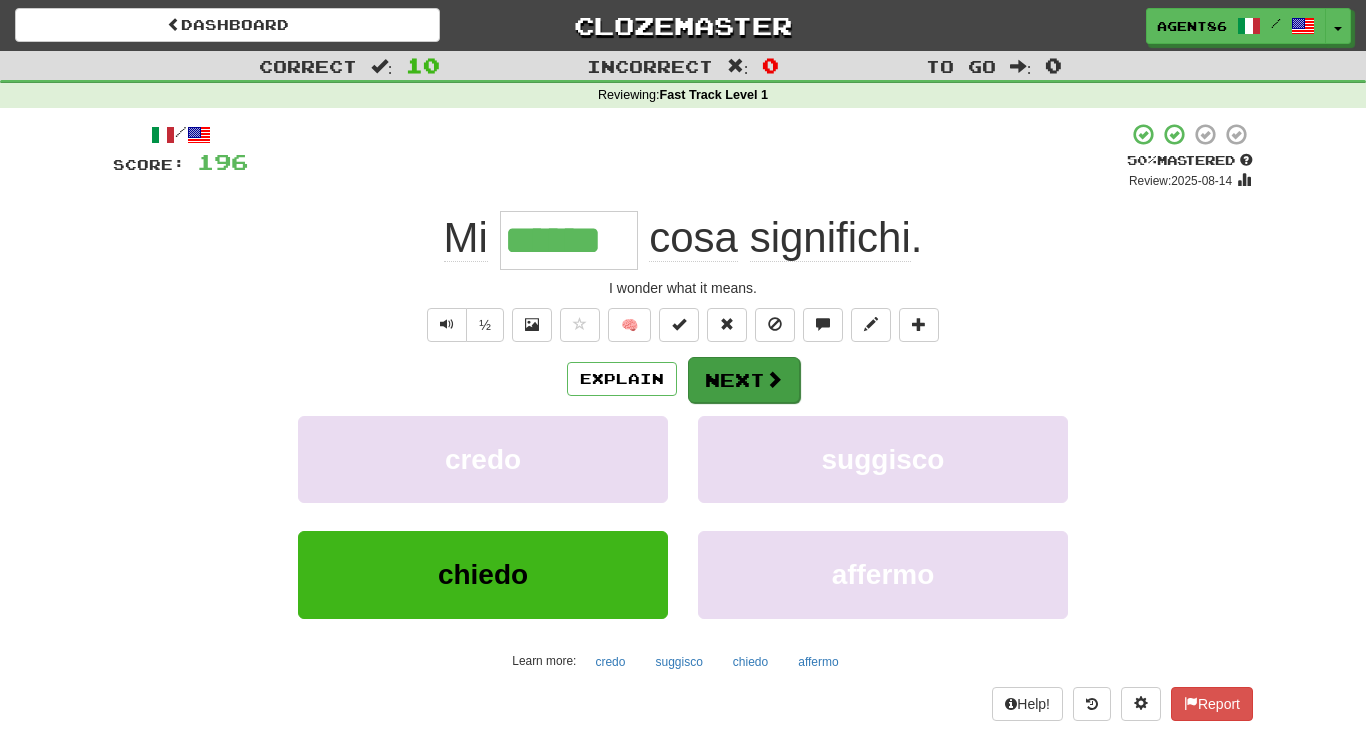 click on "Next" at bounding box center (744, 380) 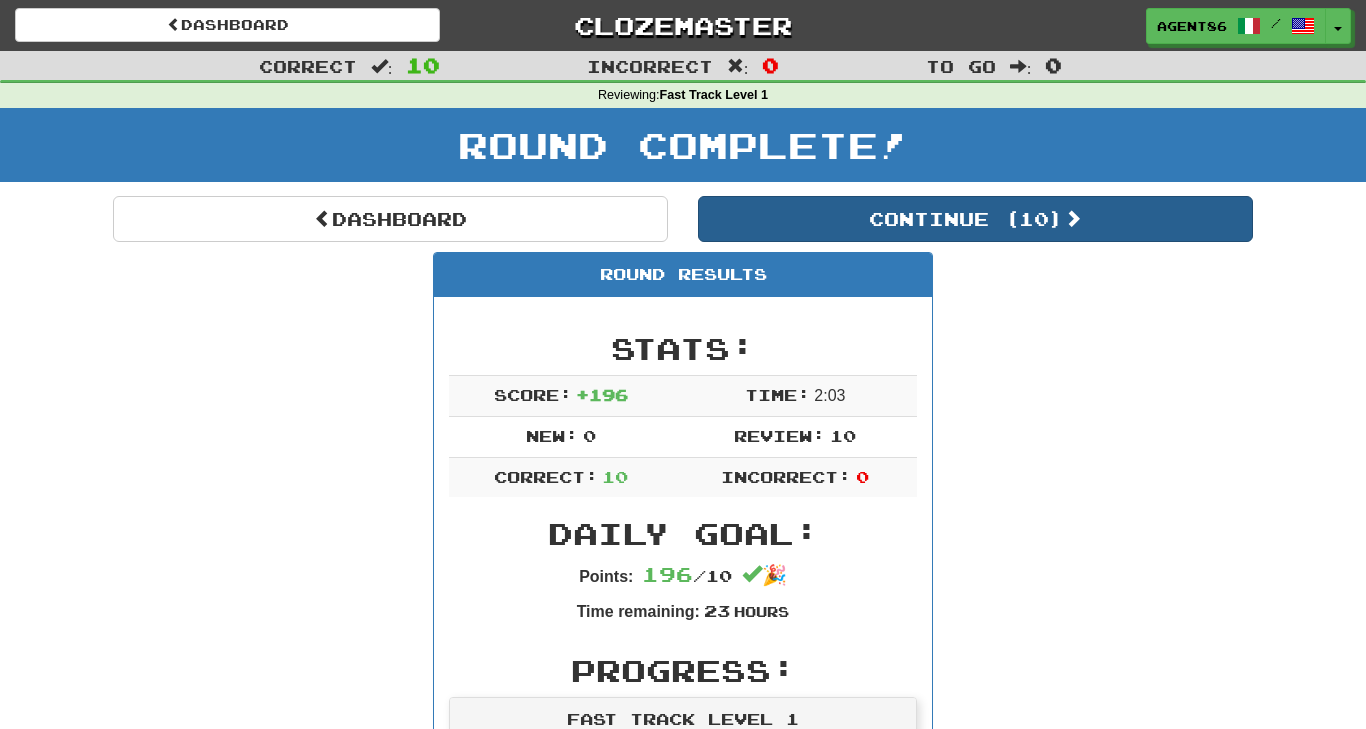 click on "Continue ( 10 )" at bounding box center [975, 219] 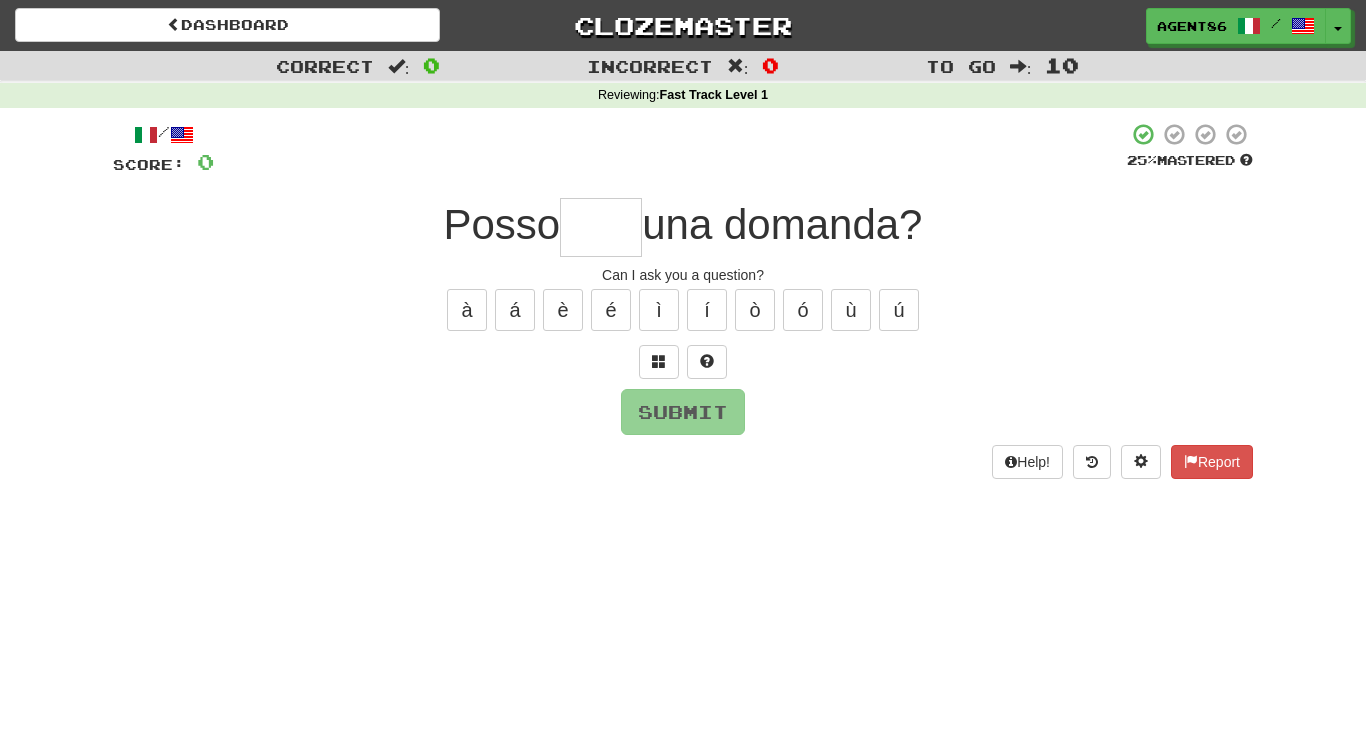 type on "*" 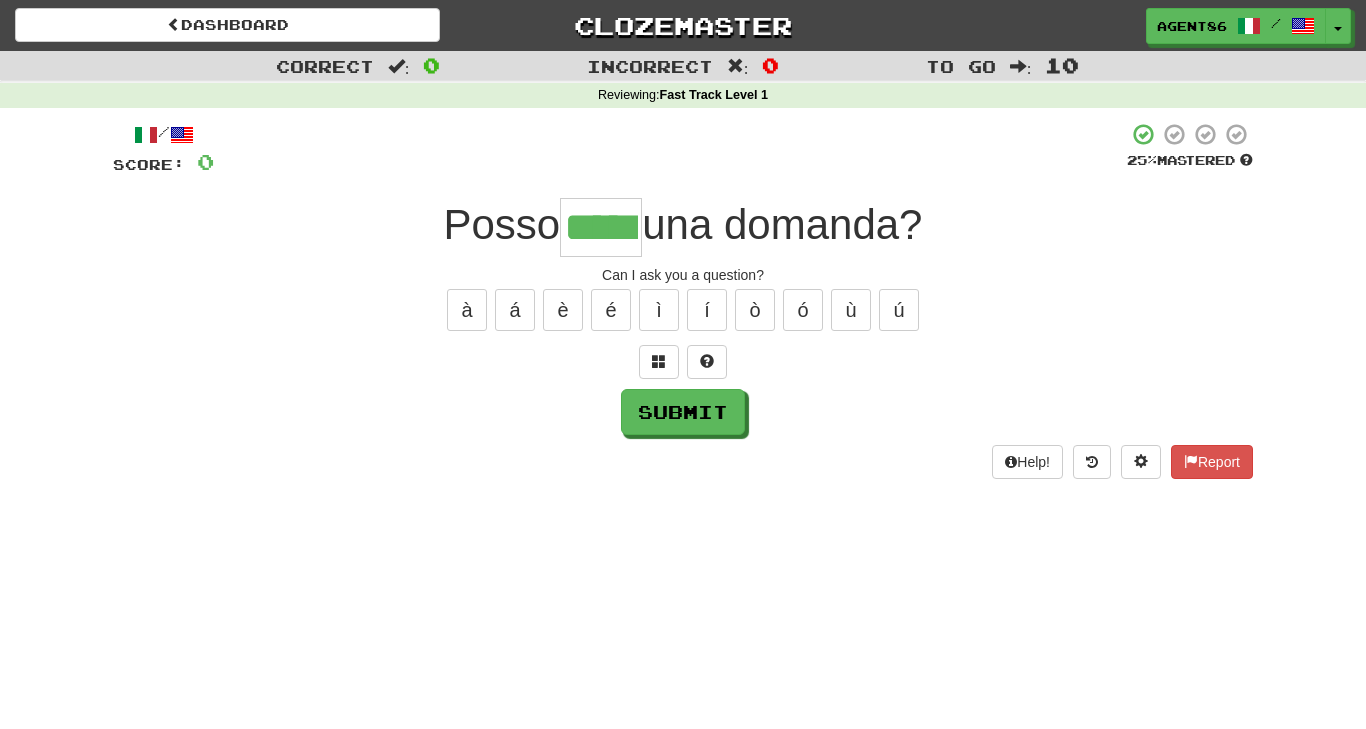 type on "*****" 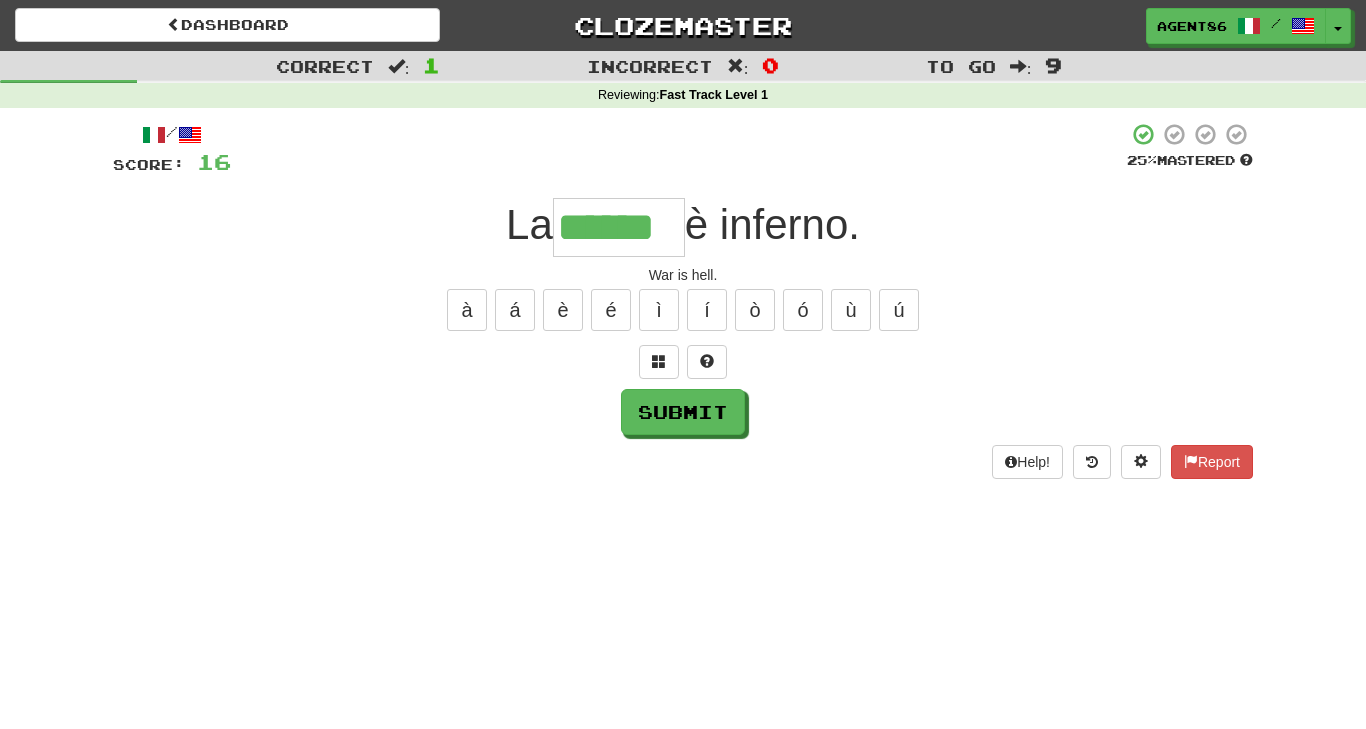 type on "******" 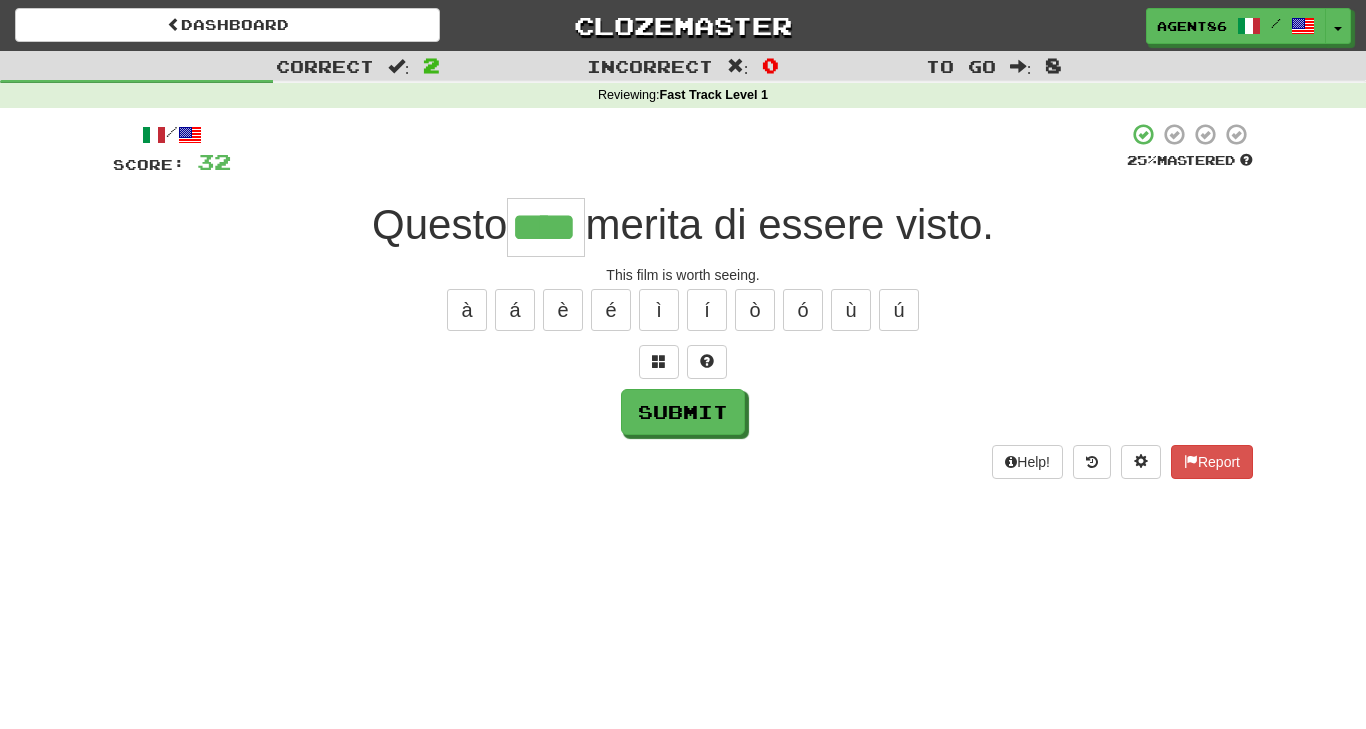 type on "****" 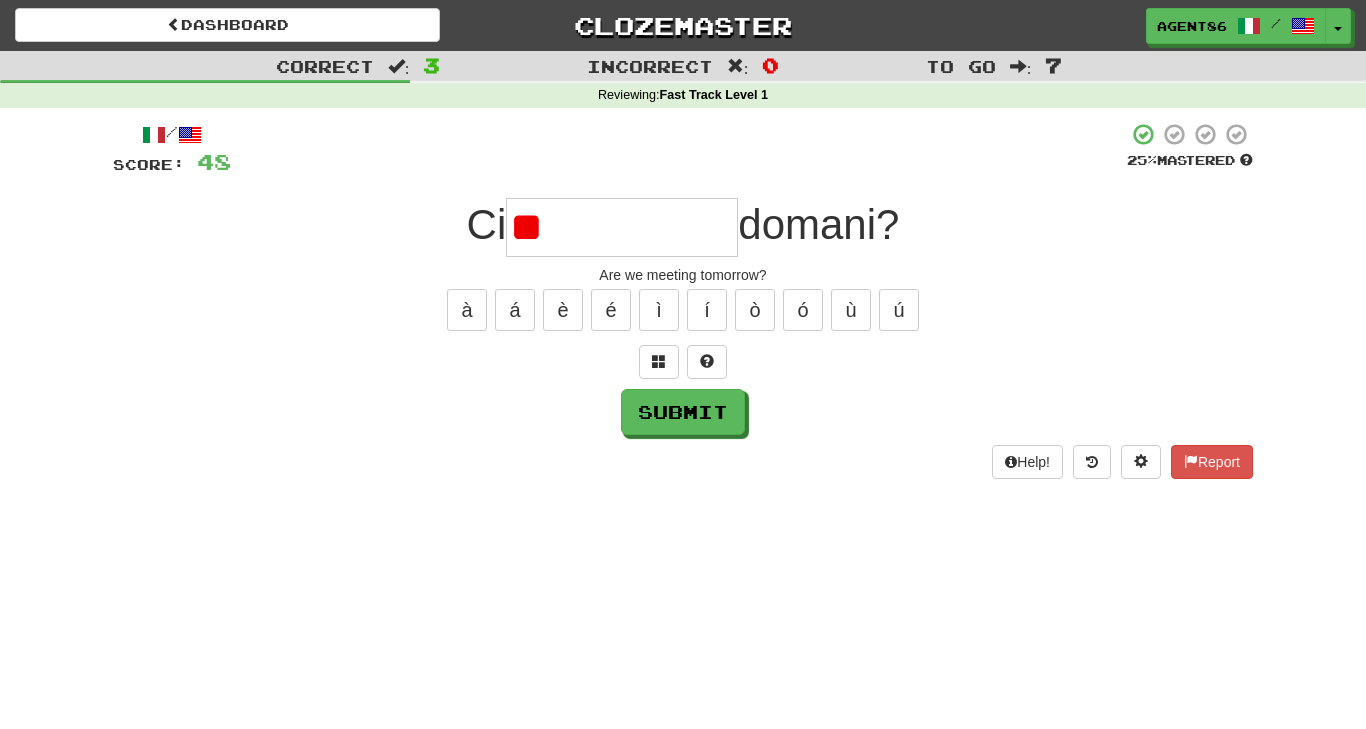 type on "*" 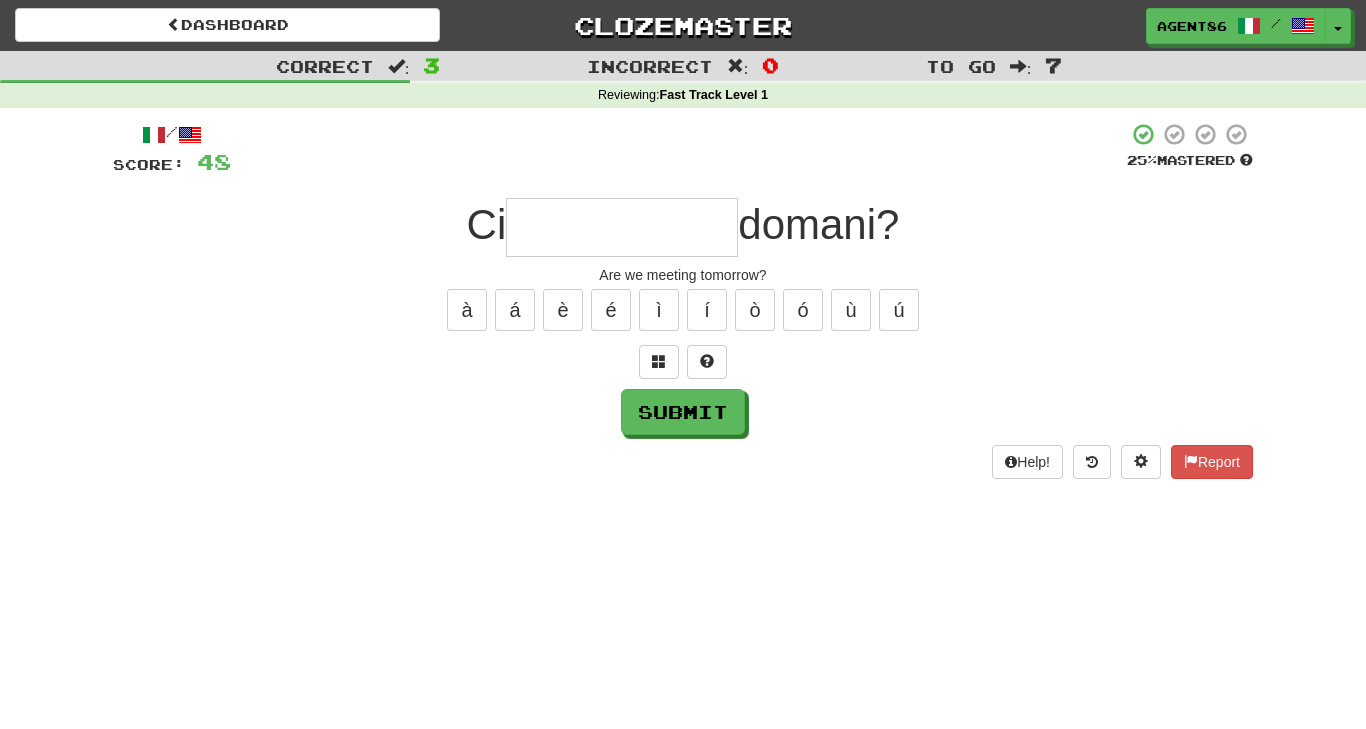 type on "*" 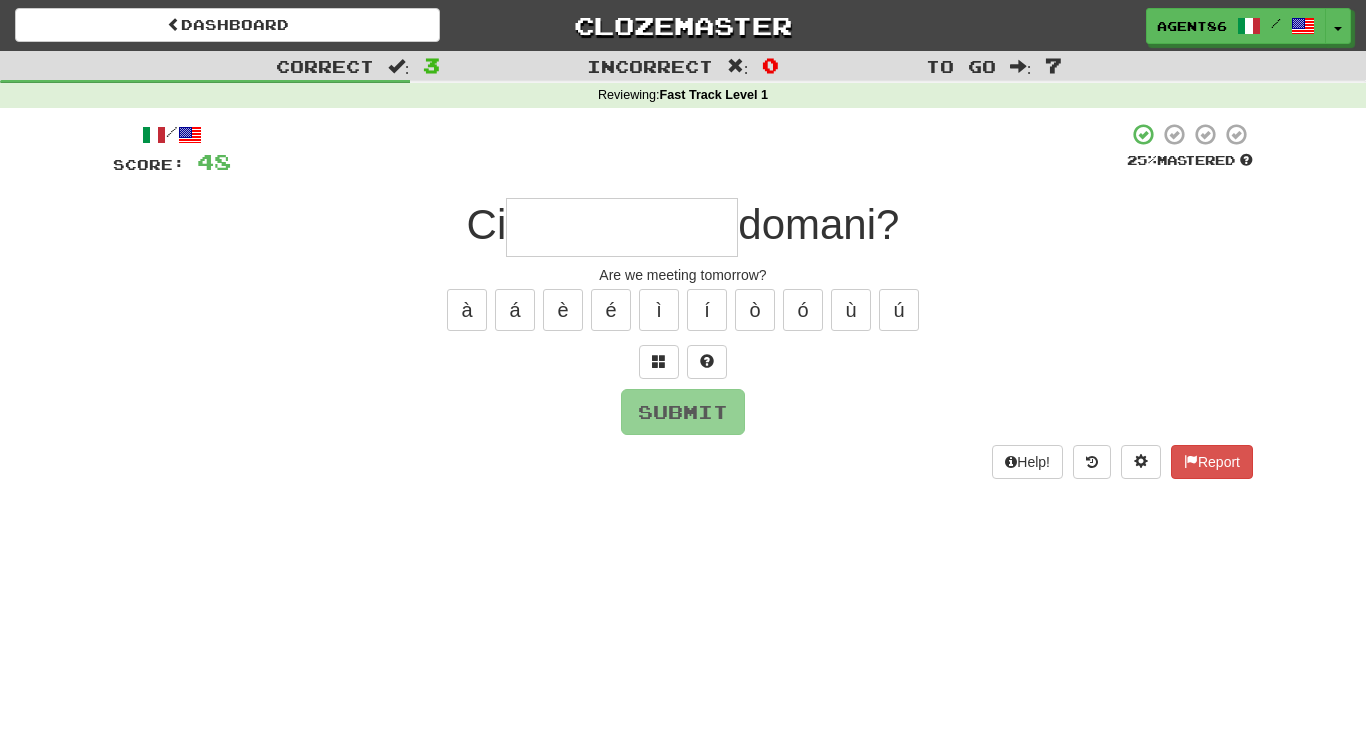 type on "*" 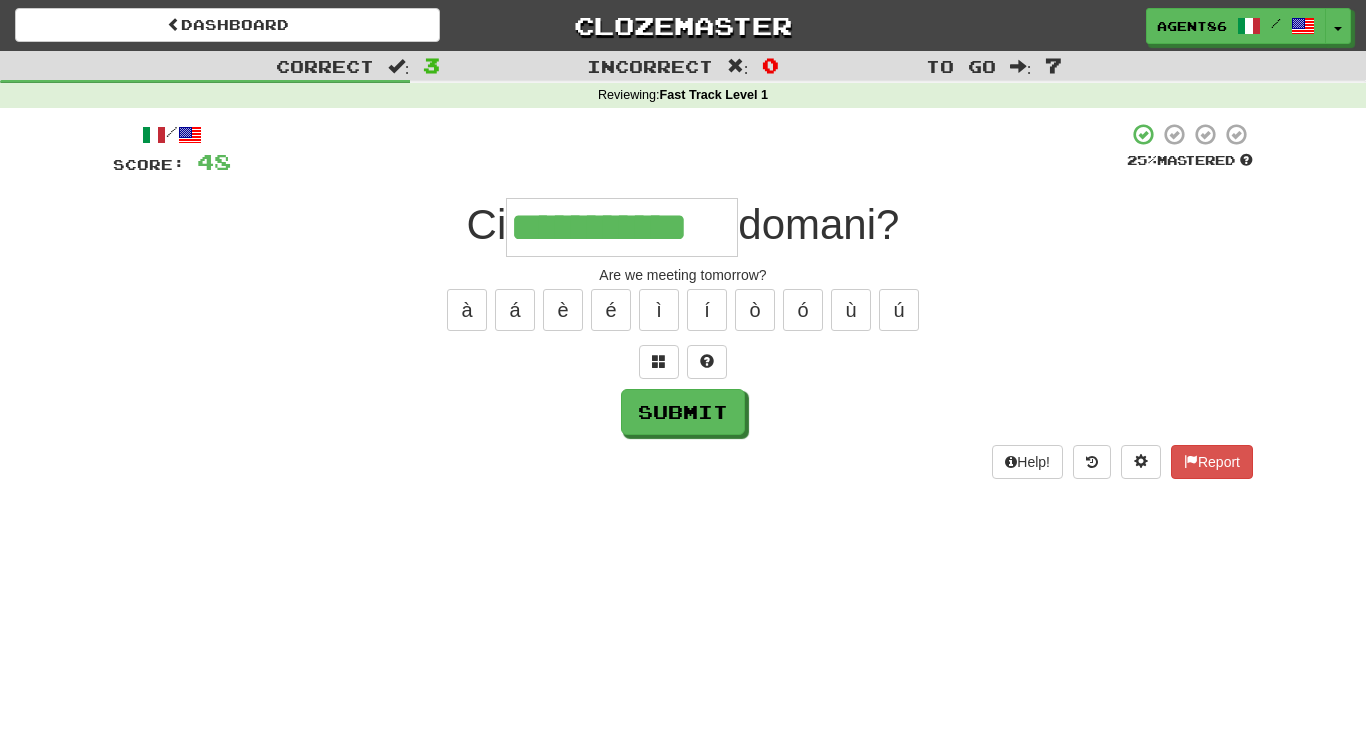 type on "**********" 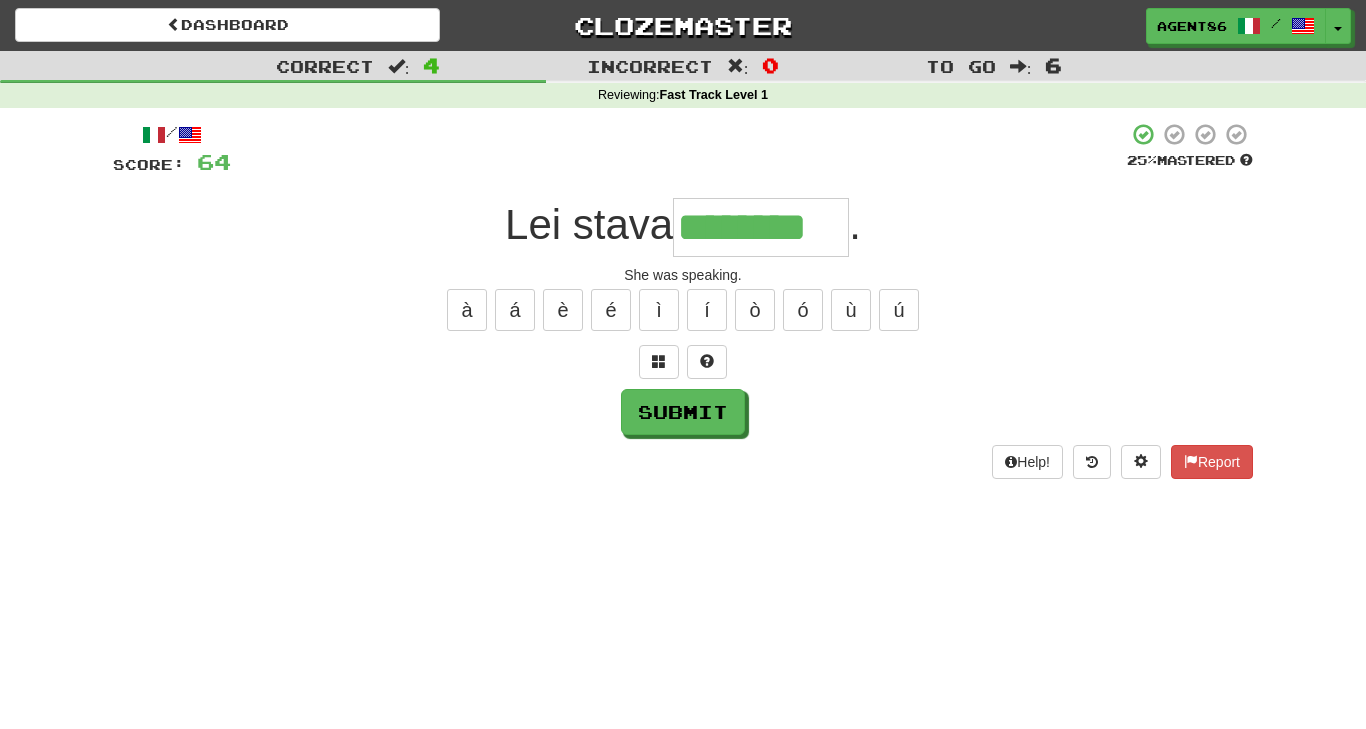 type on "********" 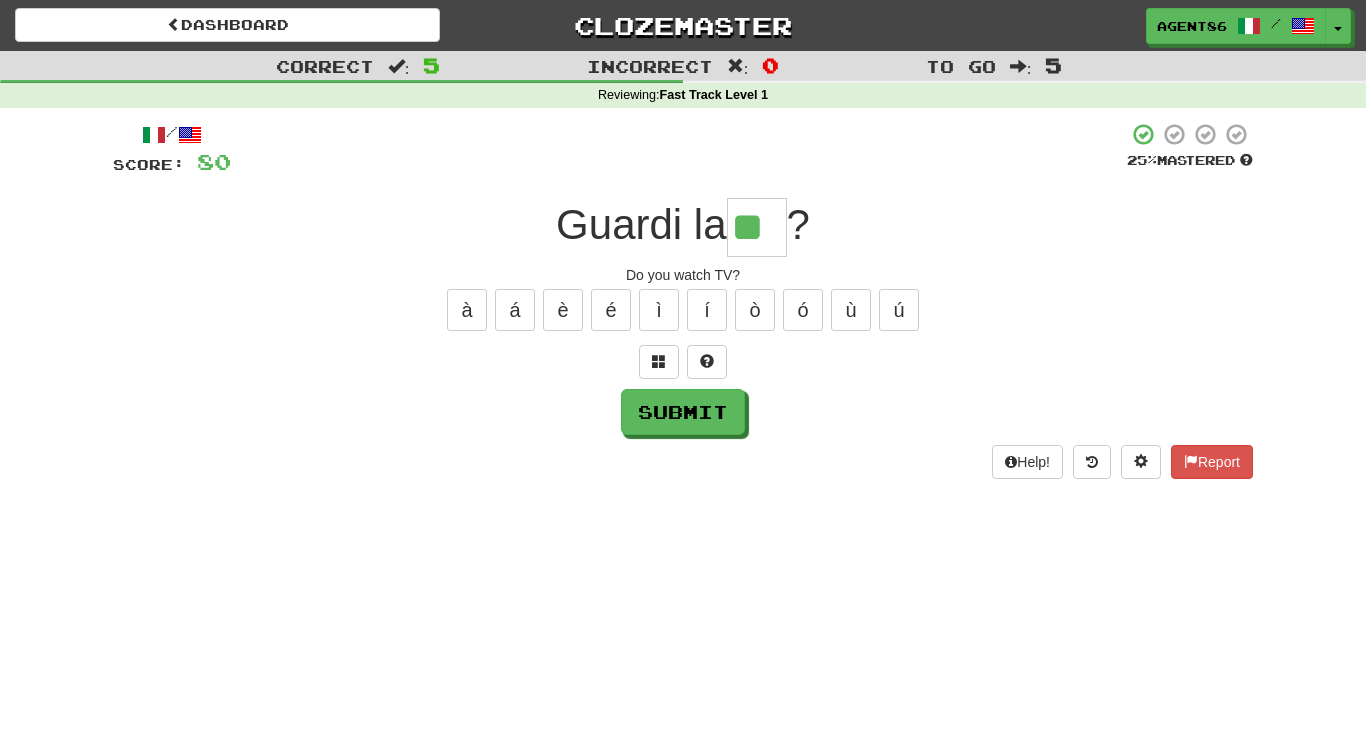 type on "**" 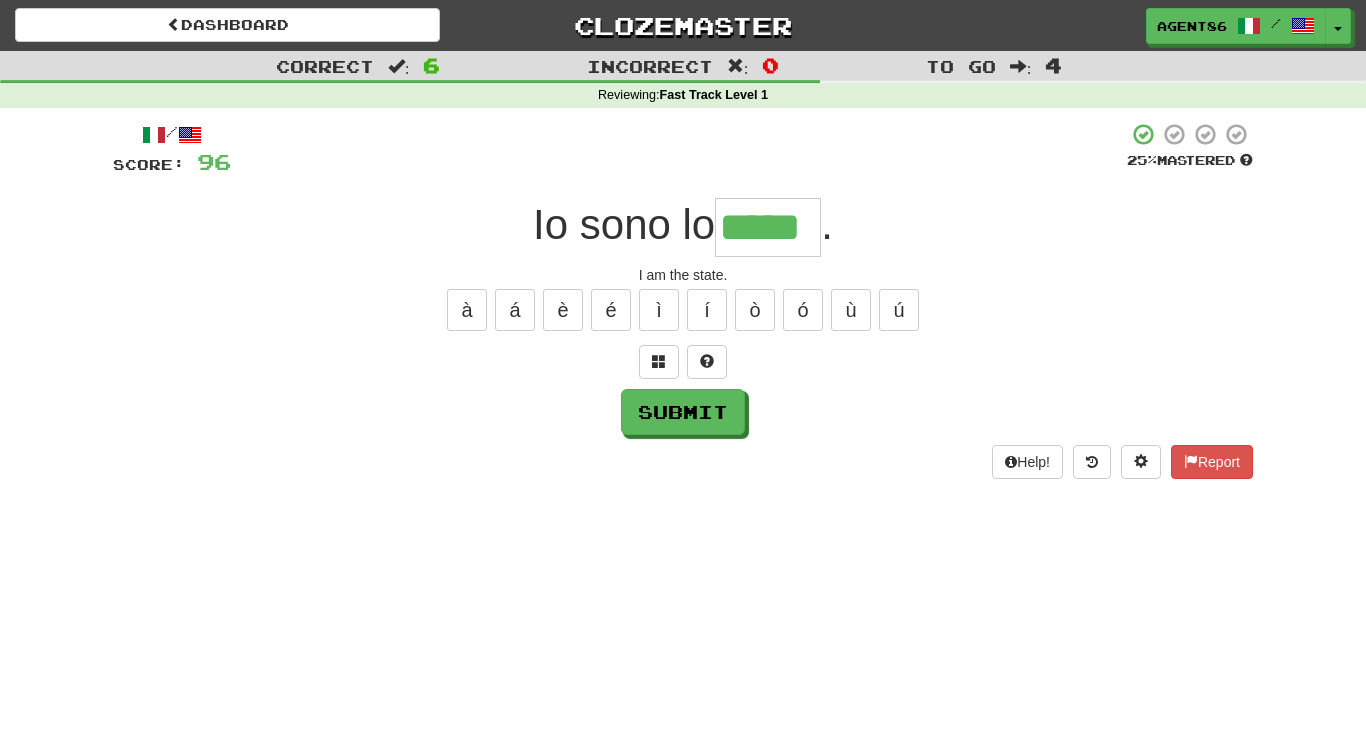type on "*****" 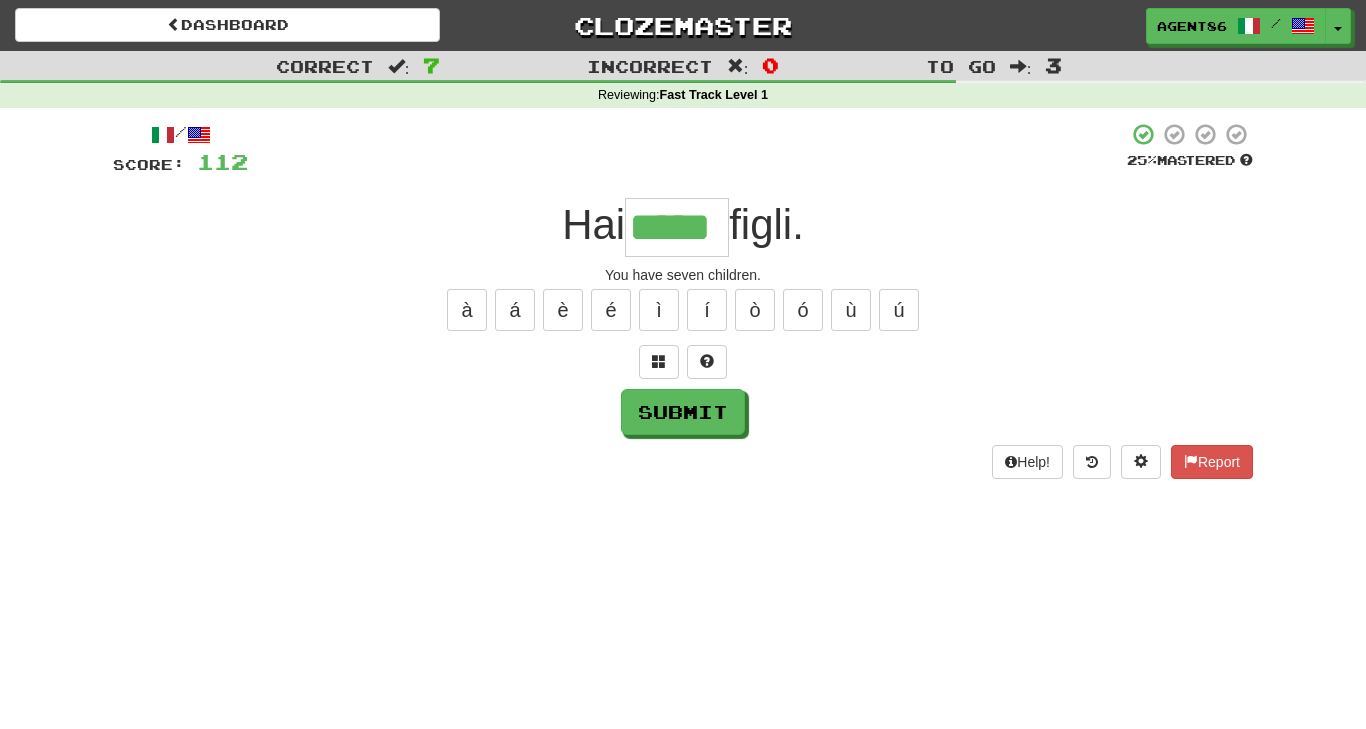 type on "*****" 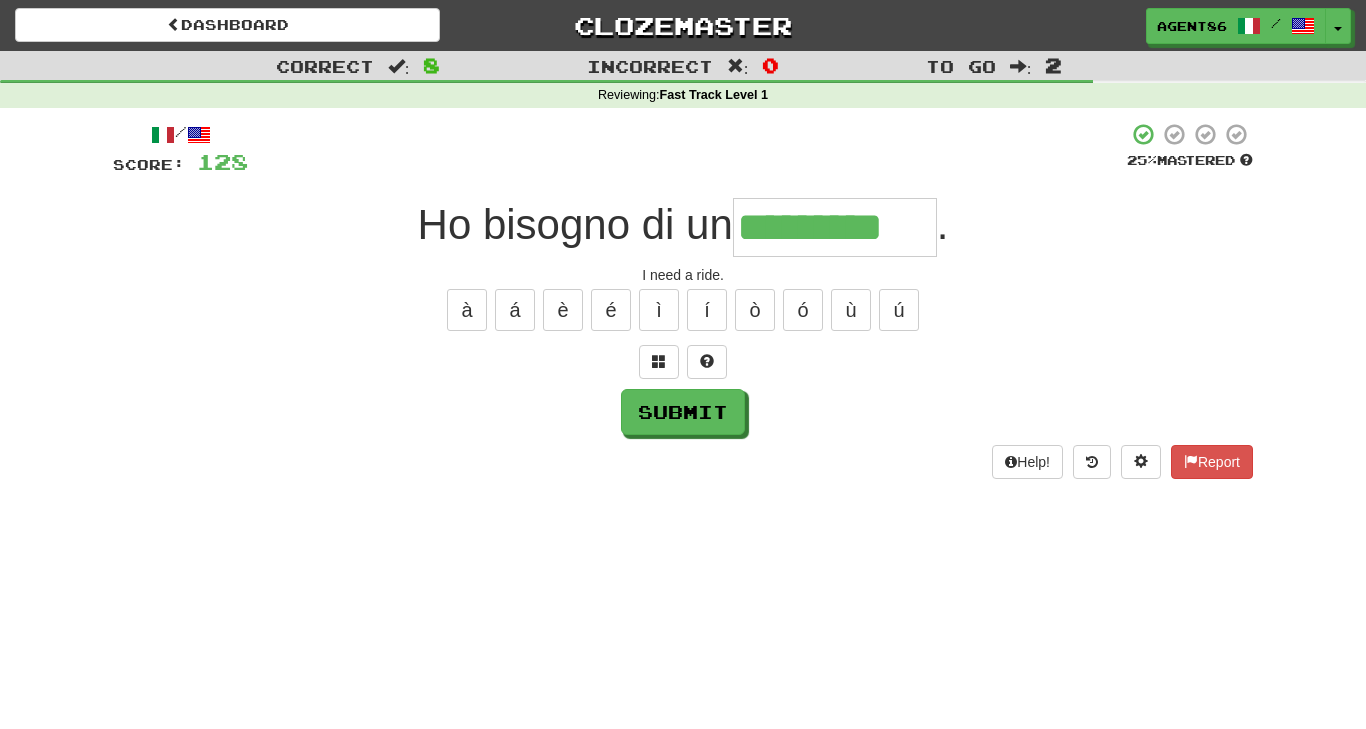 type on "*********" 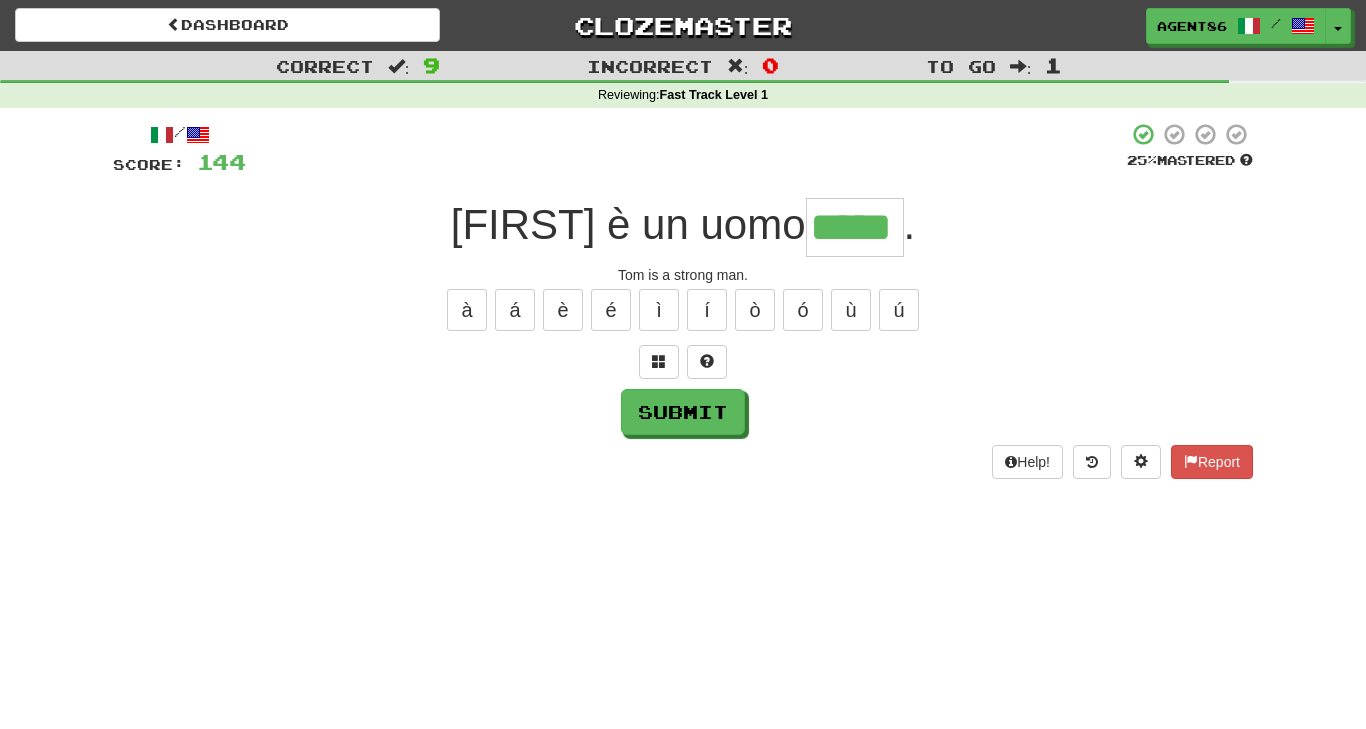 type on "*****" 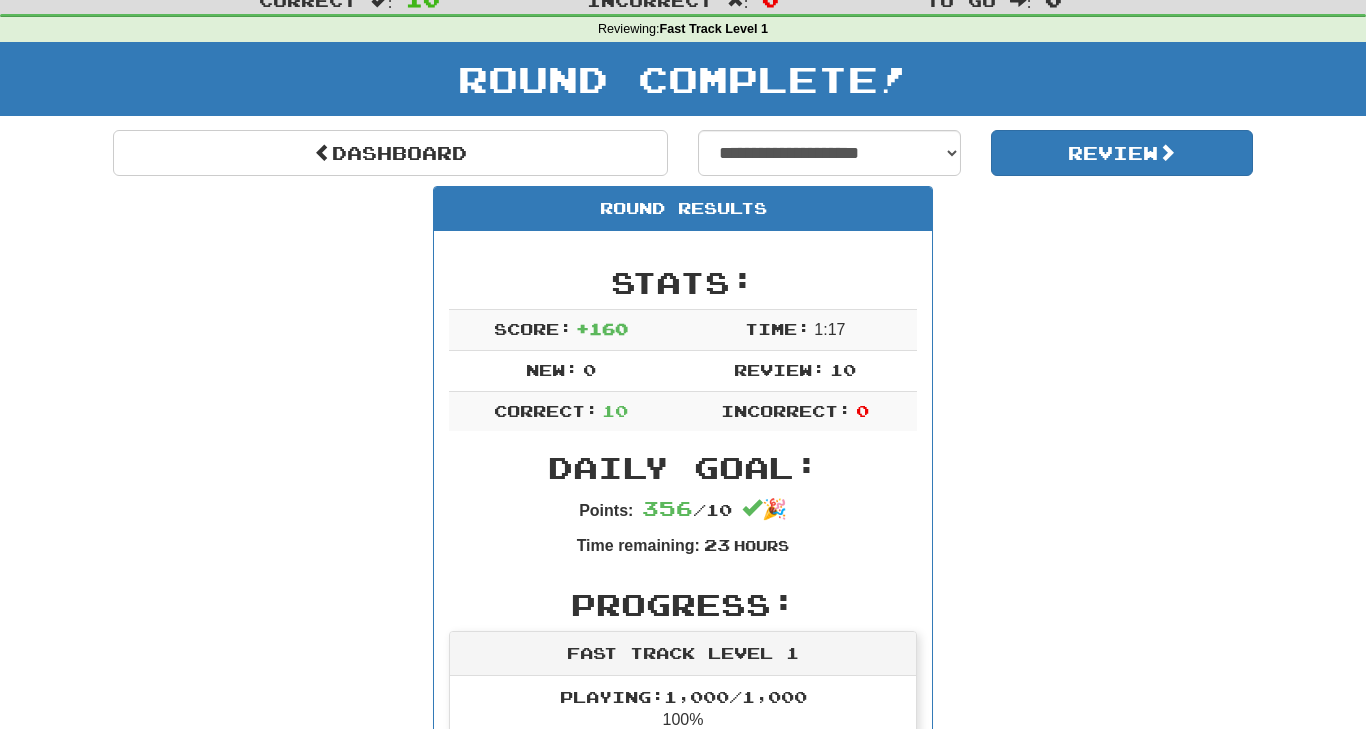 scroll, scrollTop: -8, scrollLeft: 0, axis: vertical 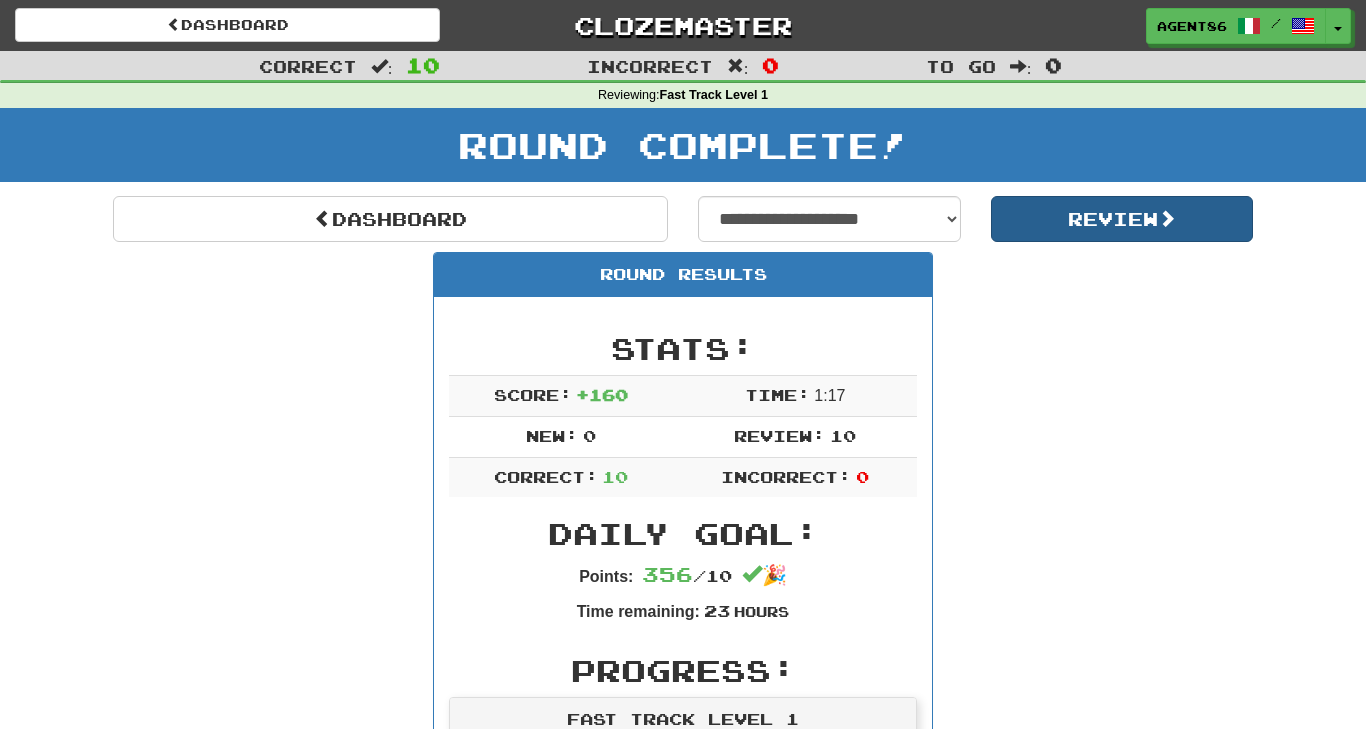 click on "Review" at bounding box center (1122, 219) 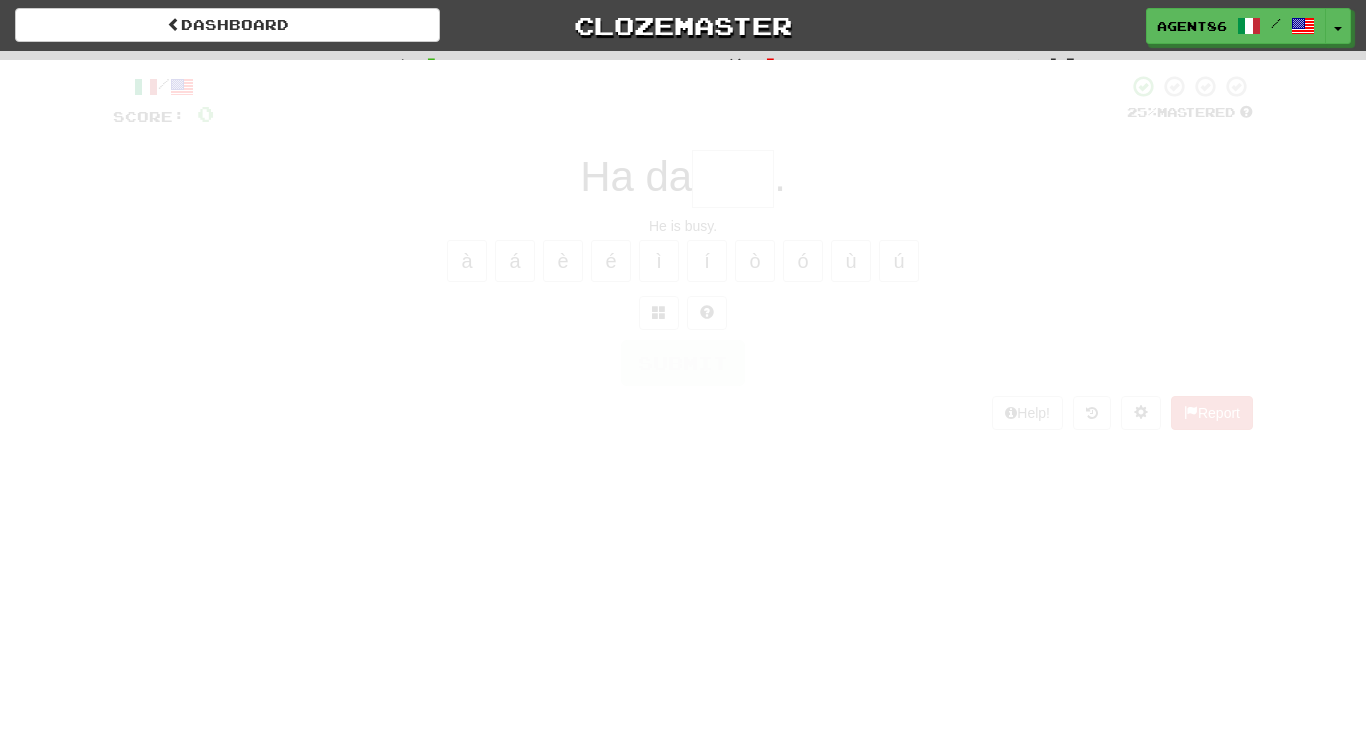 scroll, scrollTop: 0, scrollLeft: 0, axis: both 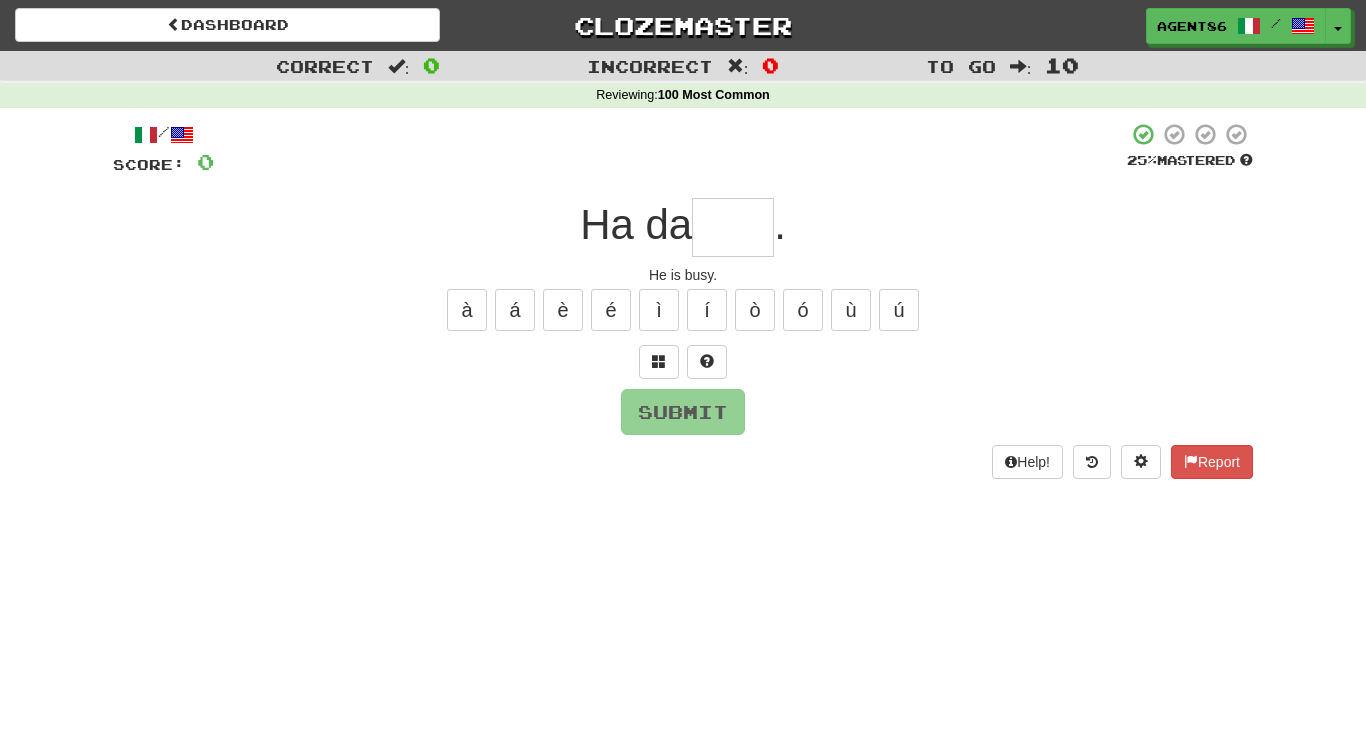 type on "*" 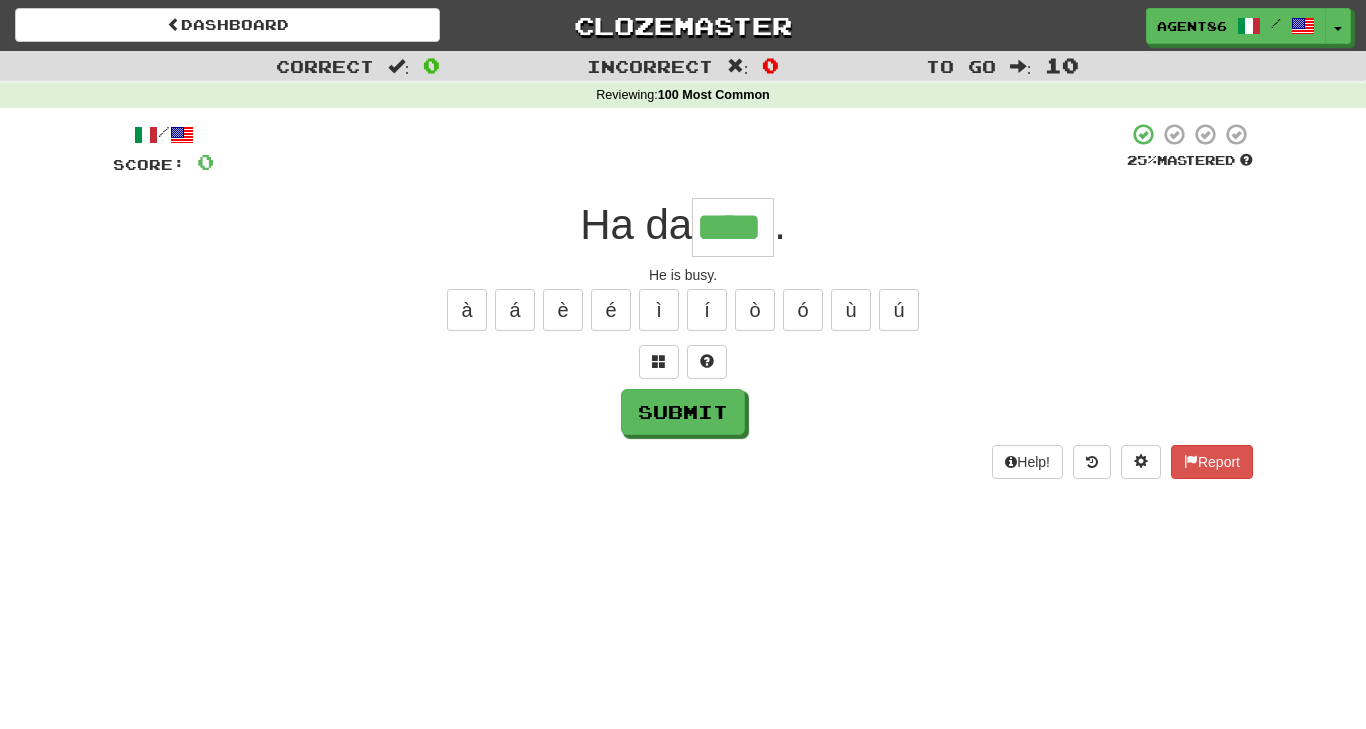 type on "****" 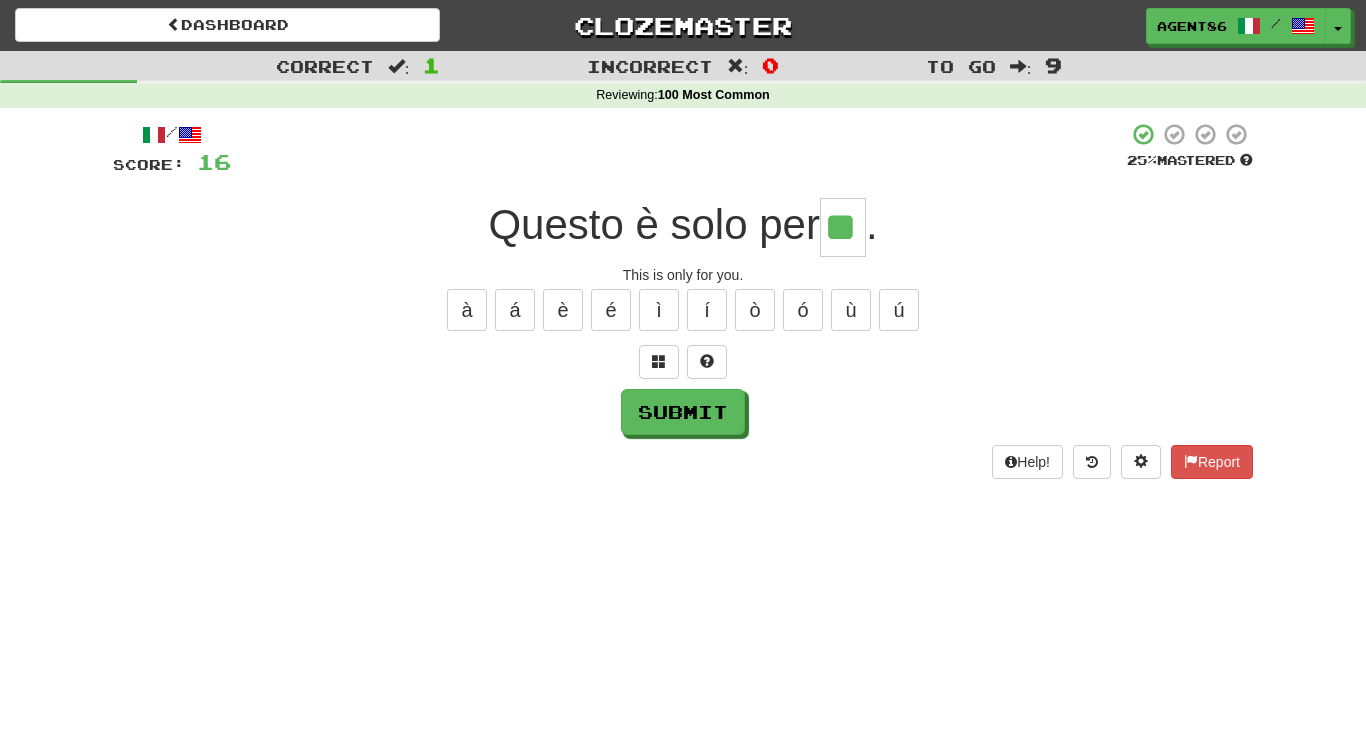 type on "**" 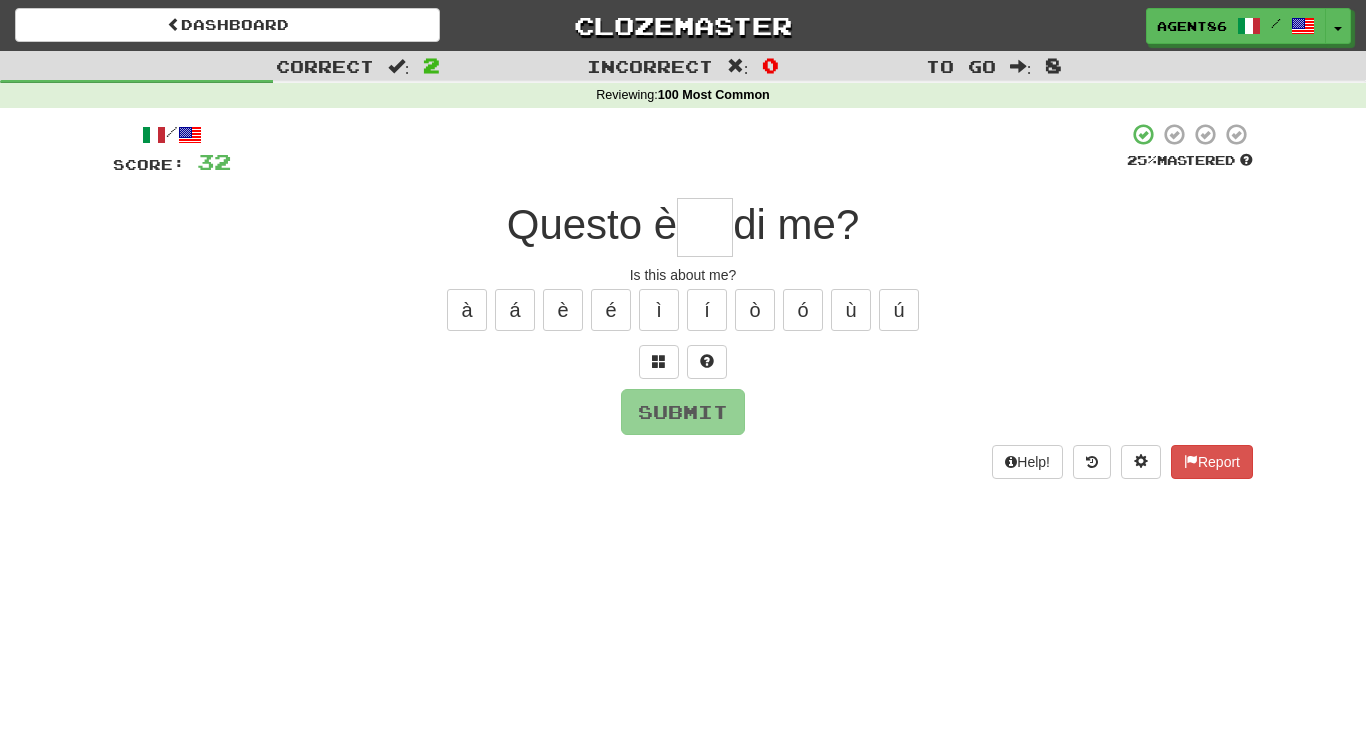 type on "*" 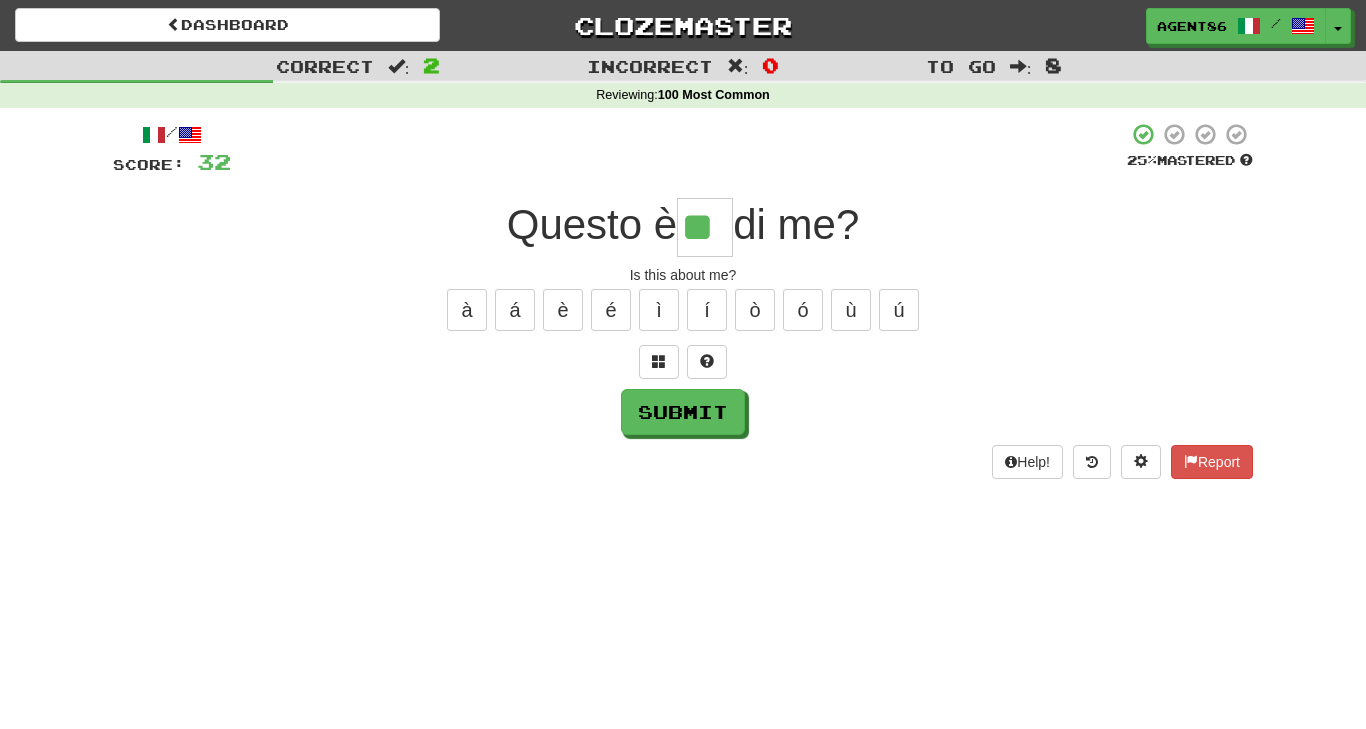 type on "**" 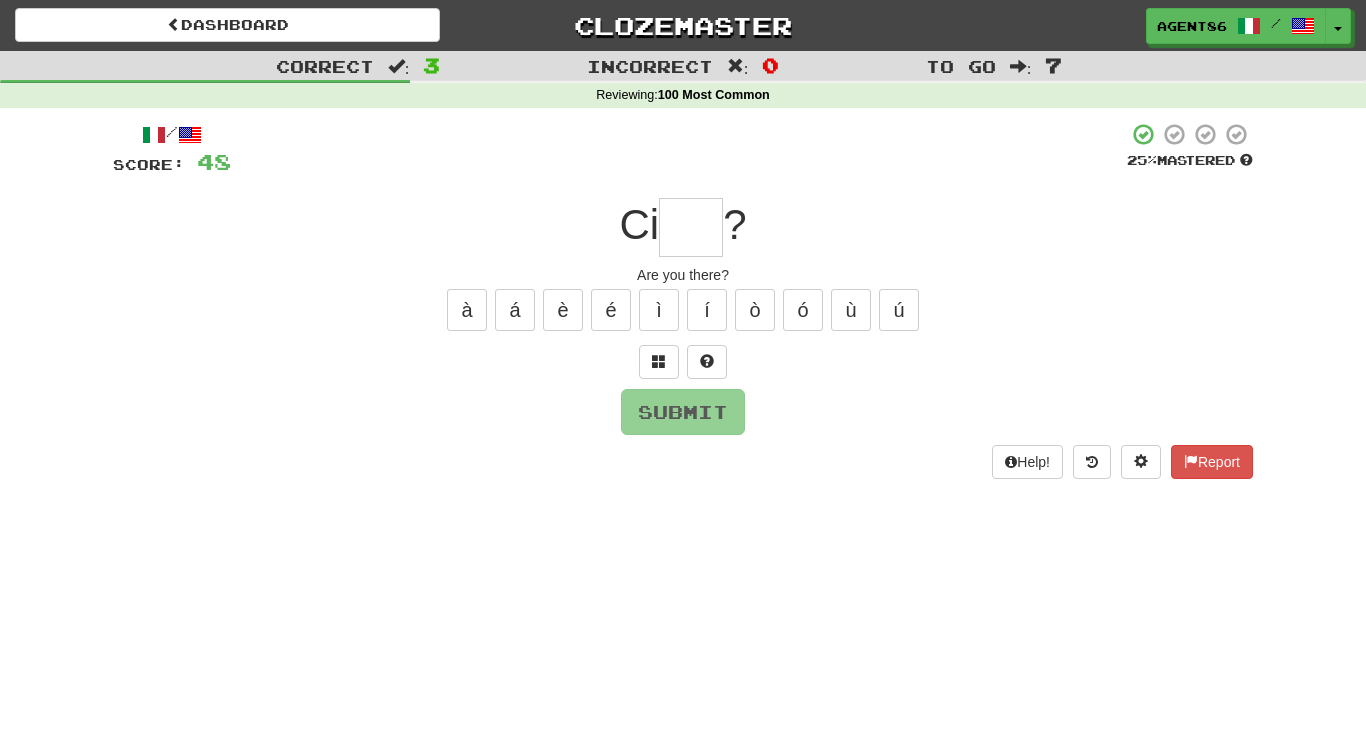 type on "*" 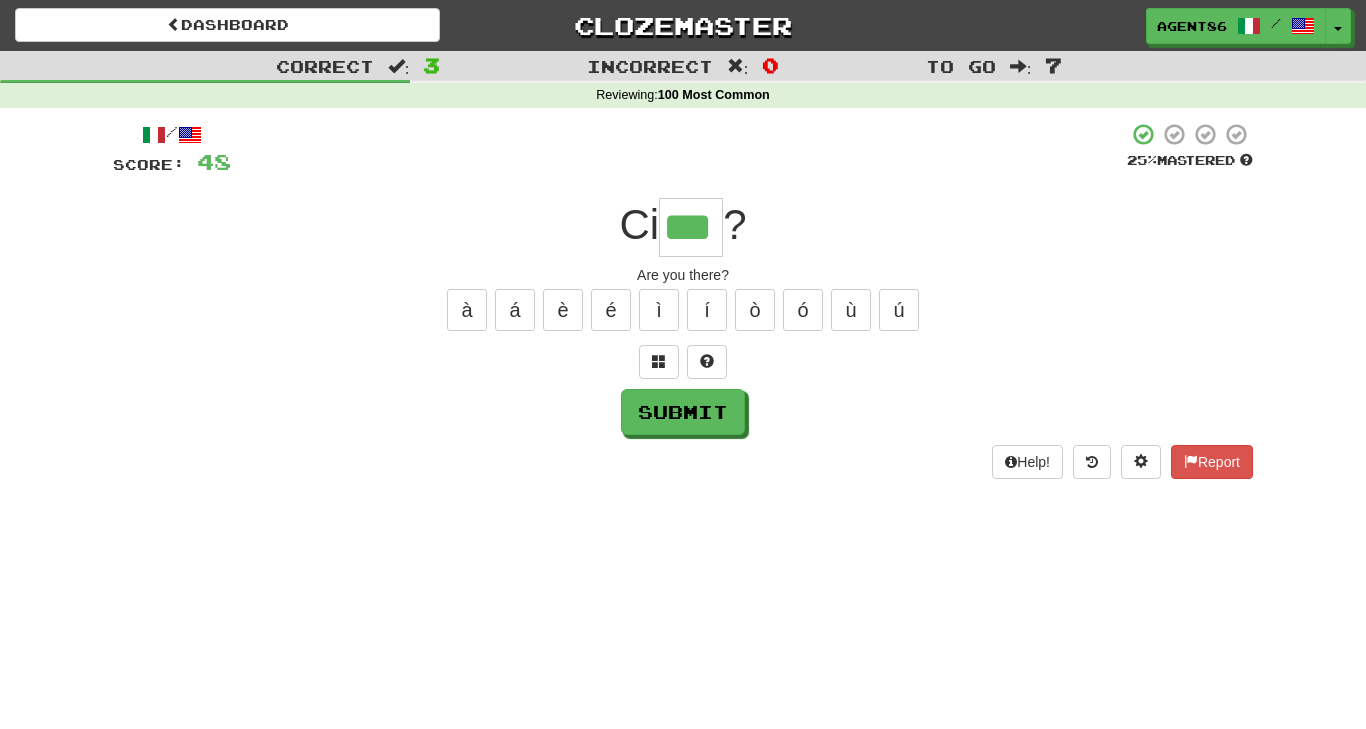 type on "***" 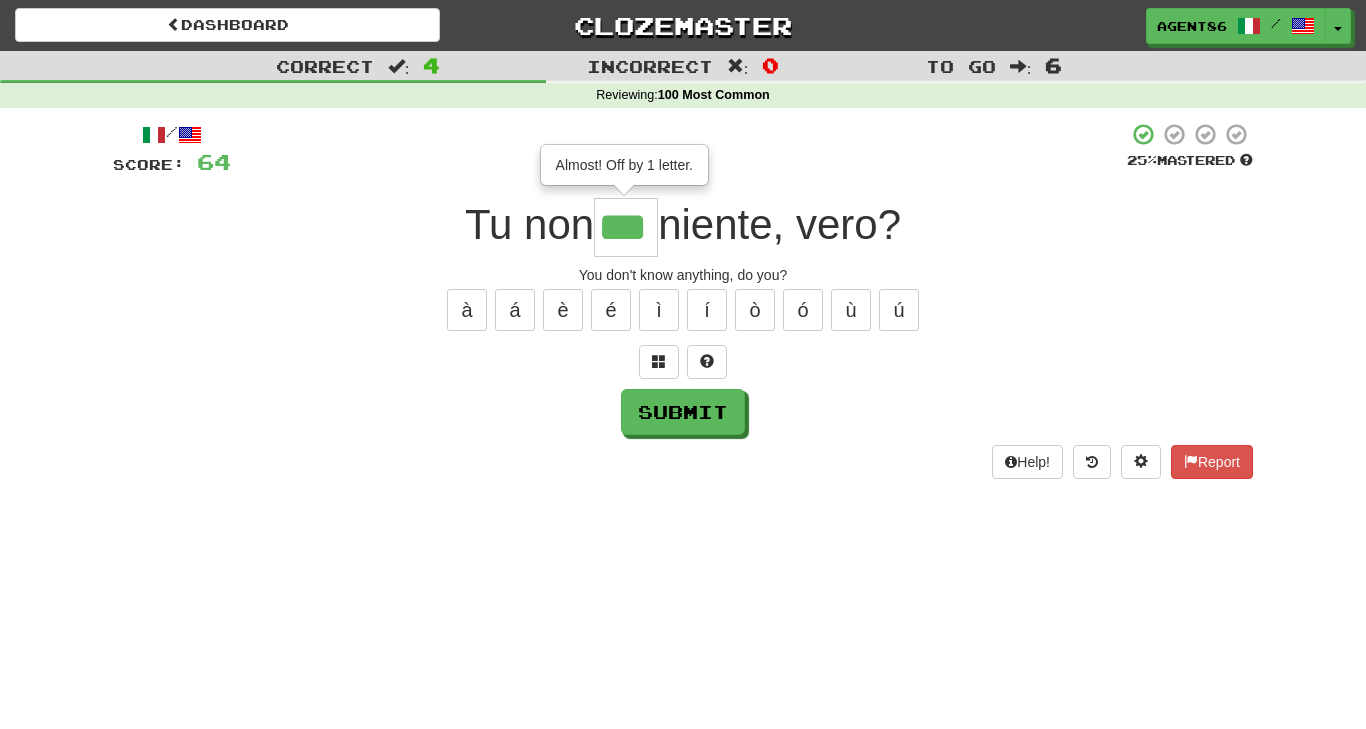 type on "***" 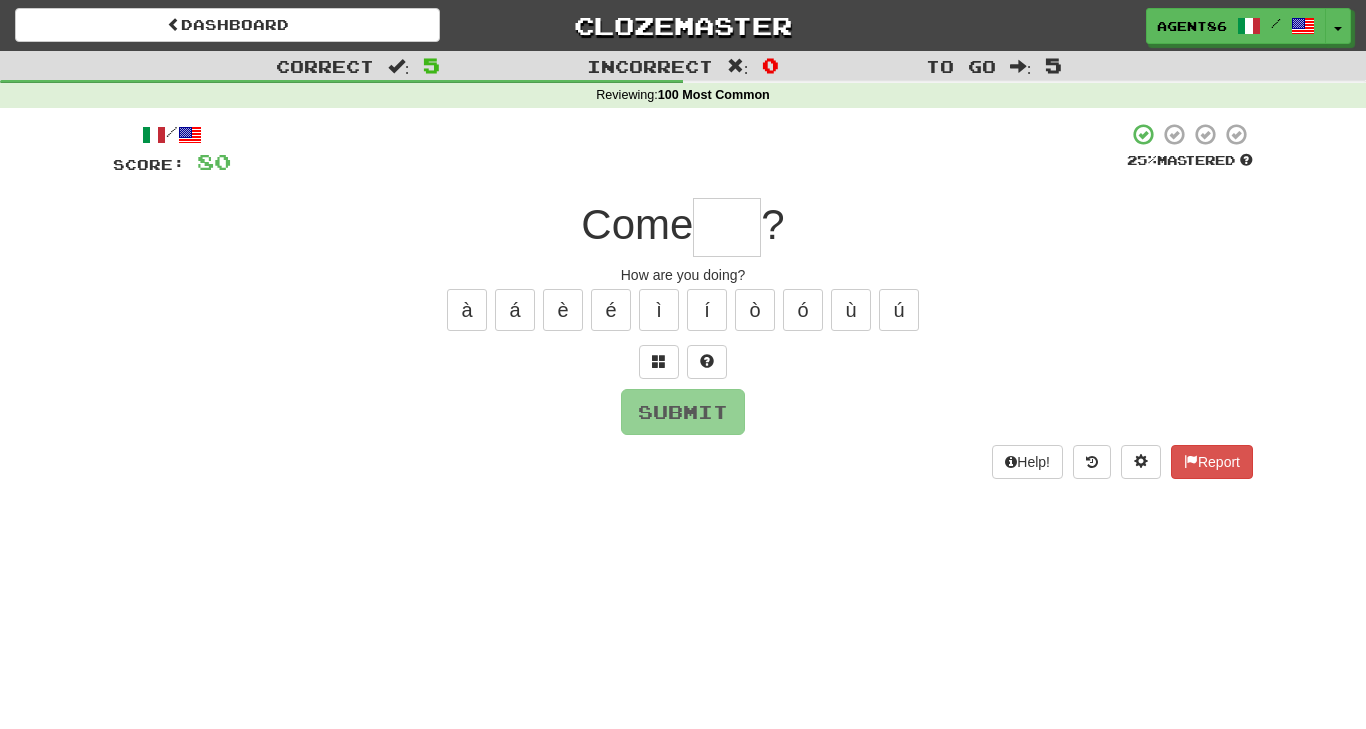 type on "*" 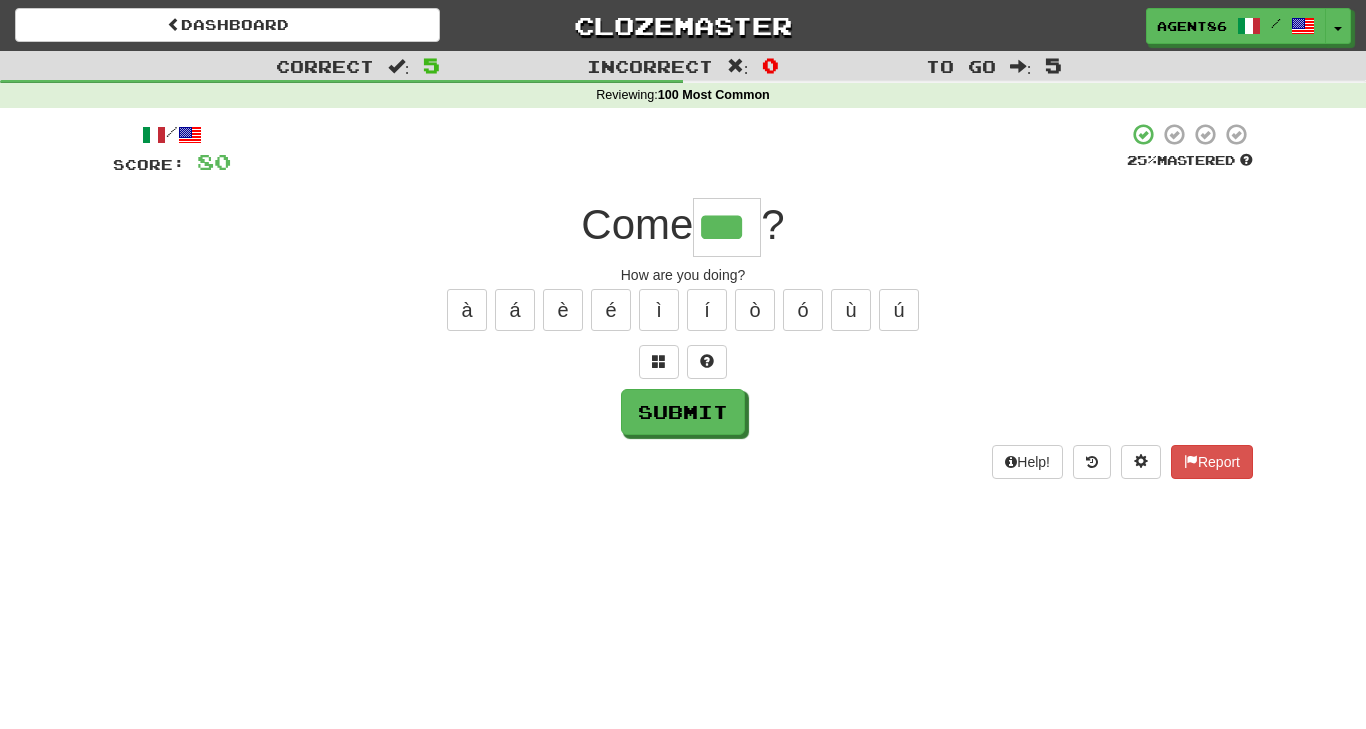 type on "***" 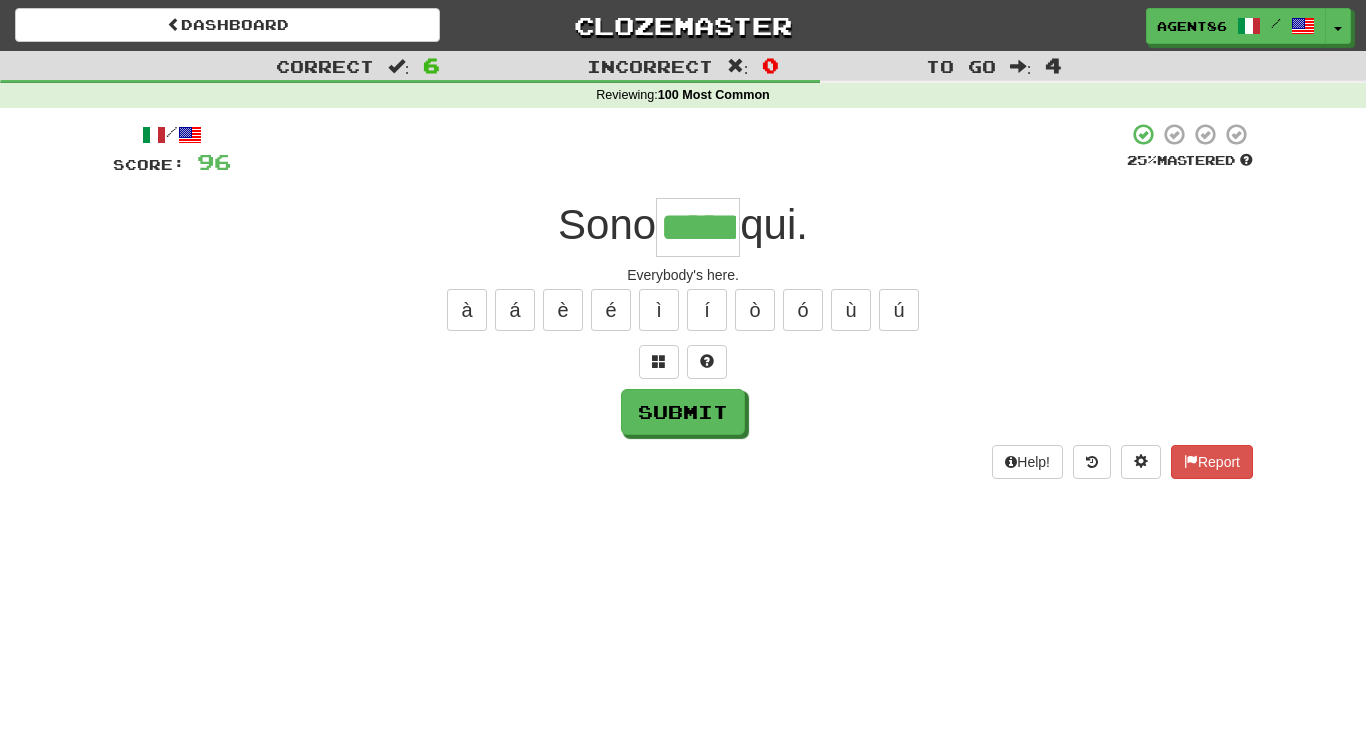 type on "*****" 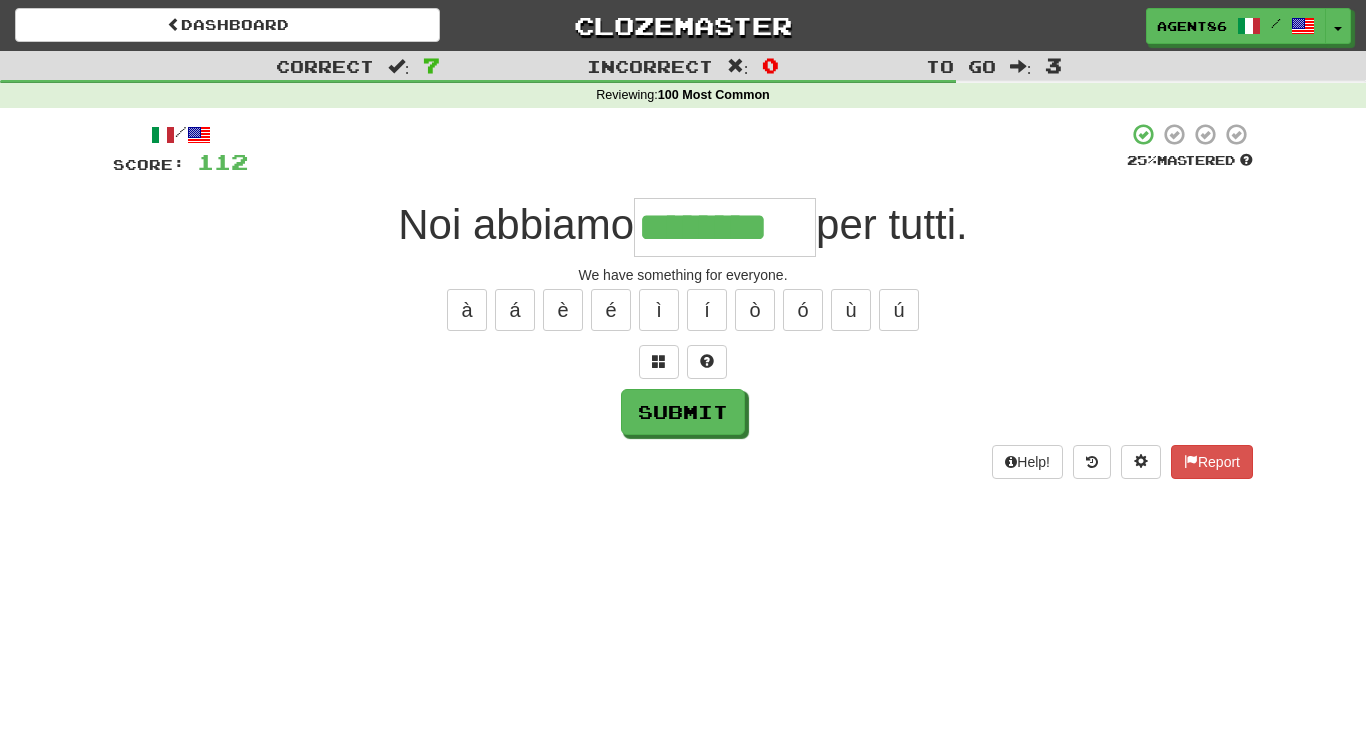 type on "********" 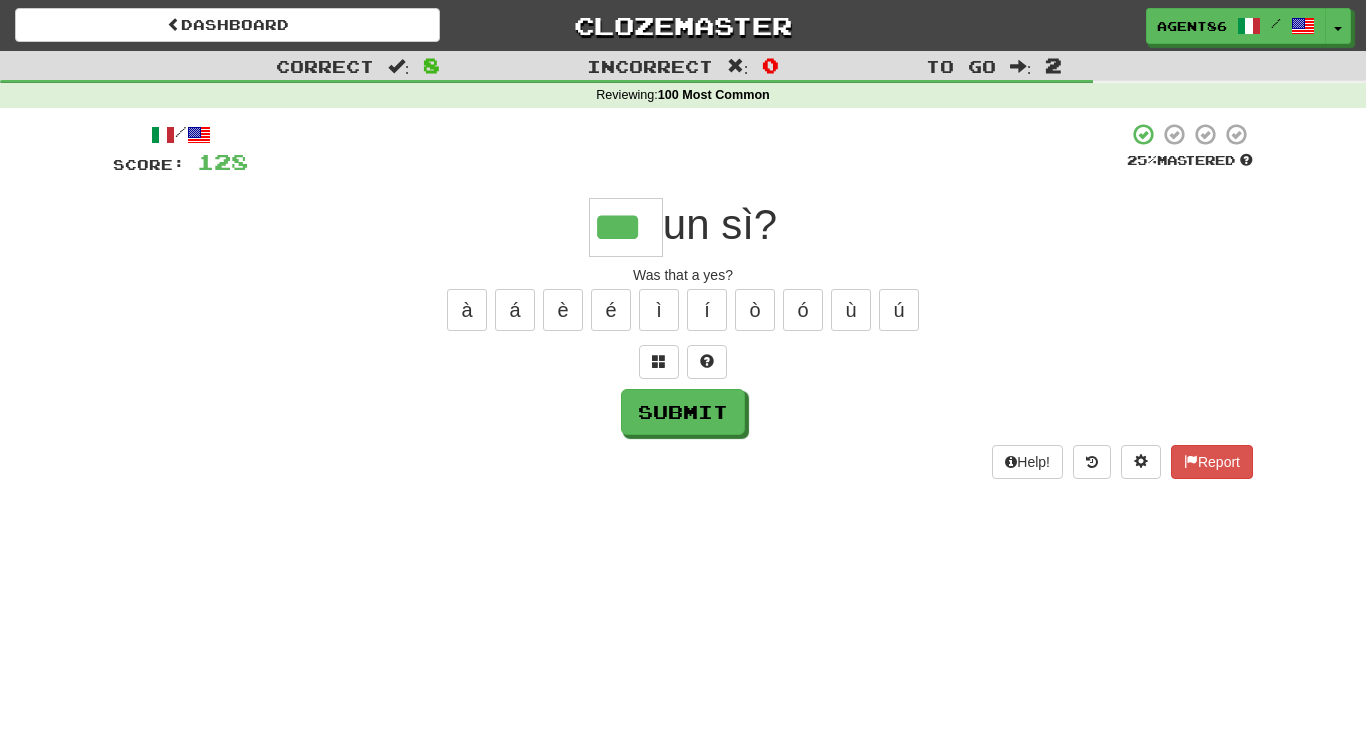 type on "***" 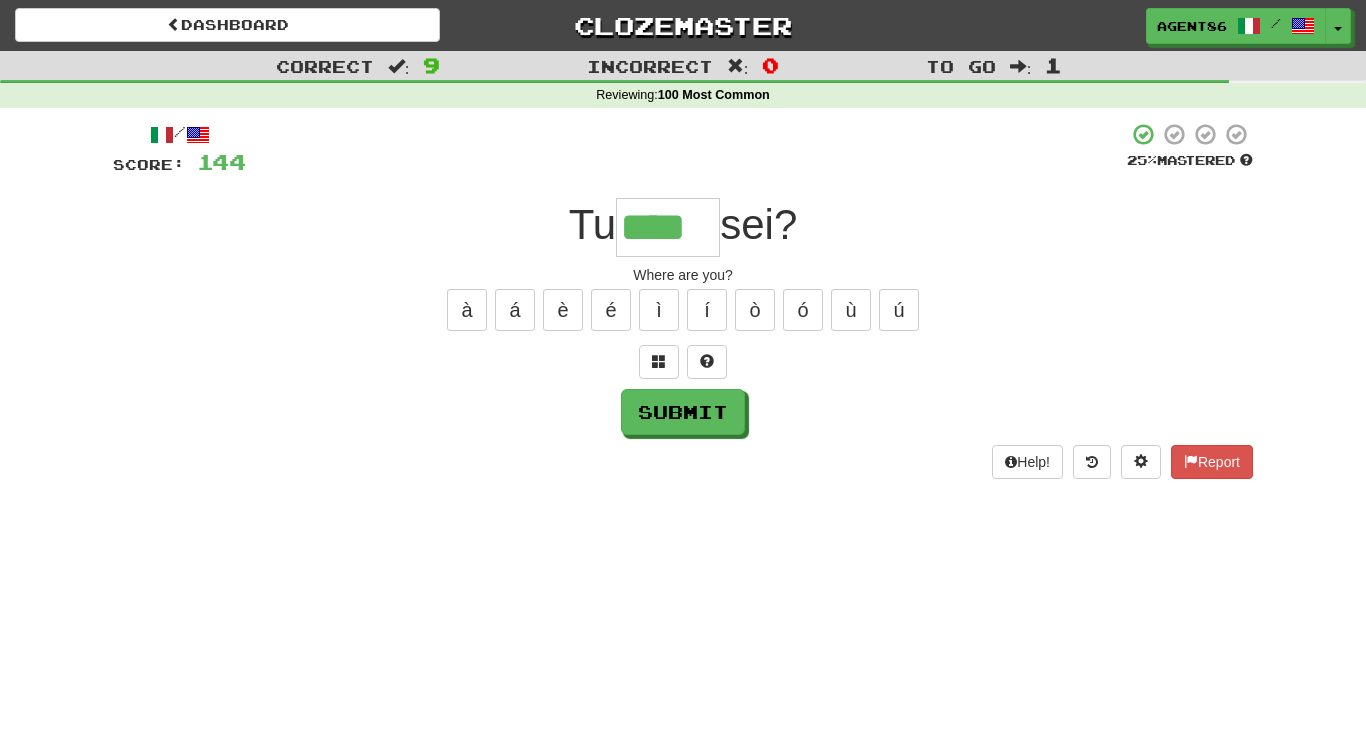 type on "****" 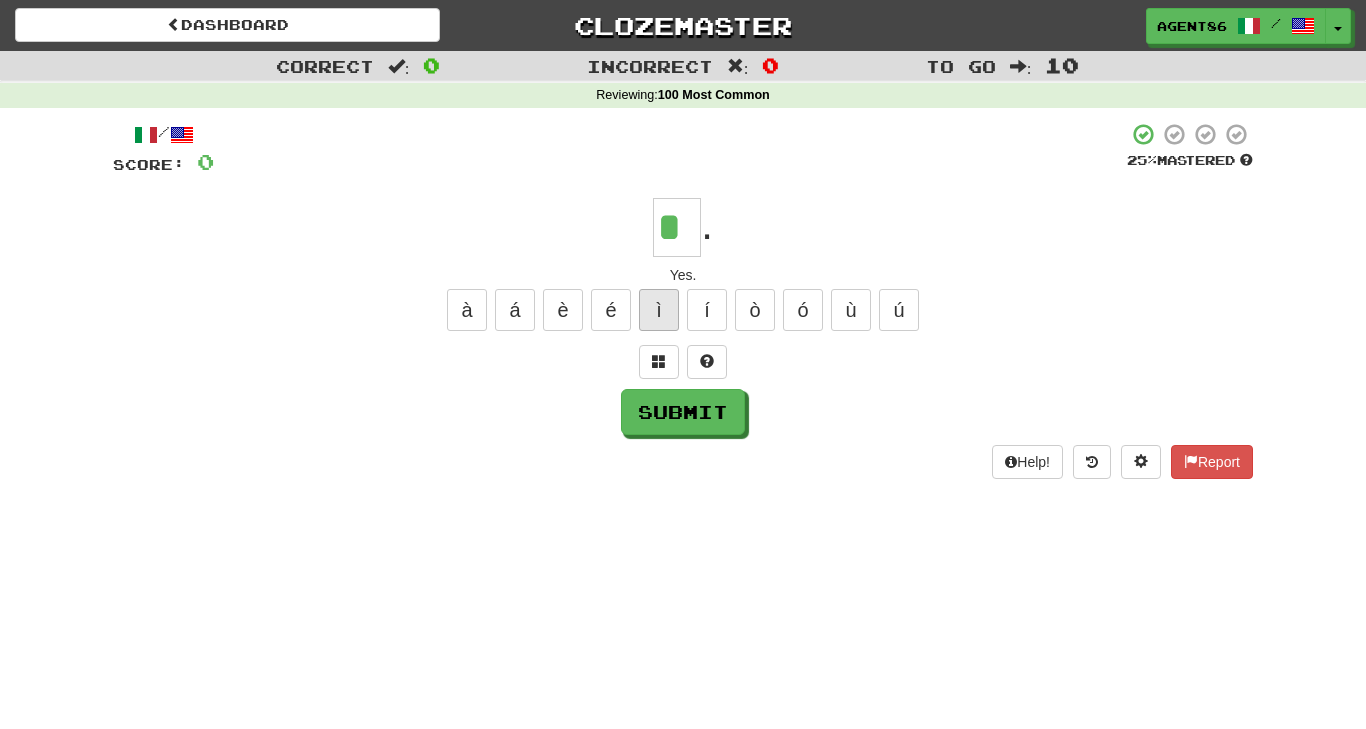 click on "ì" at bounding box center [659, 310] 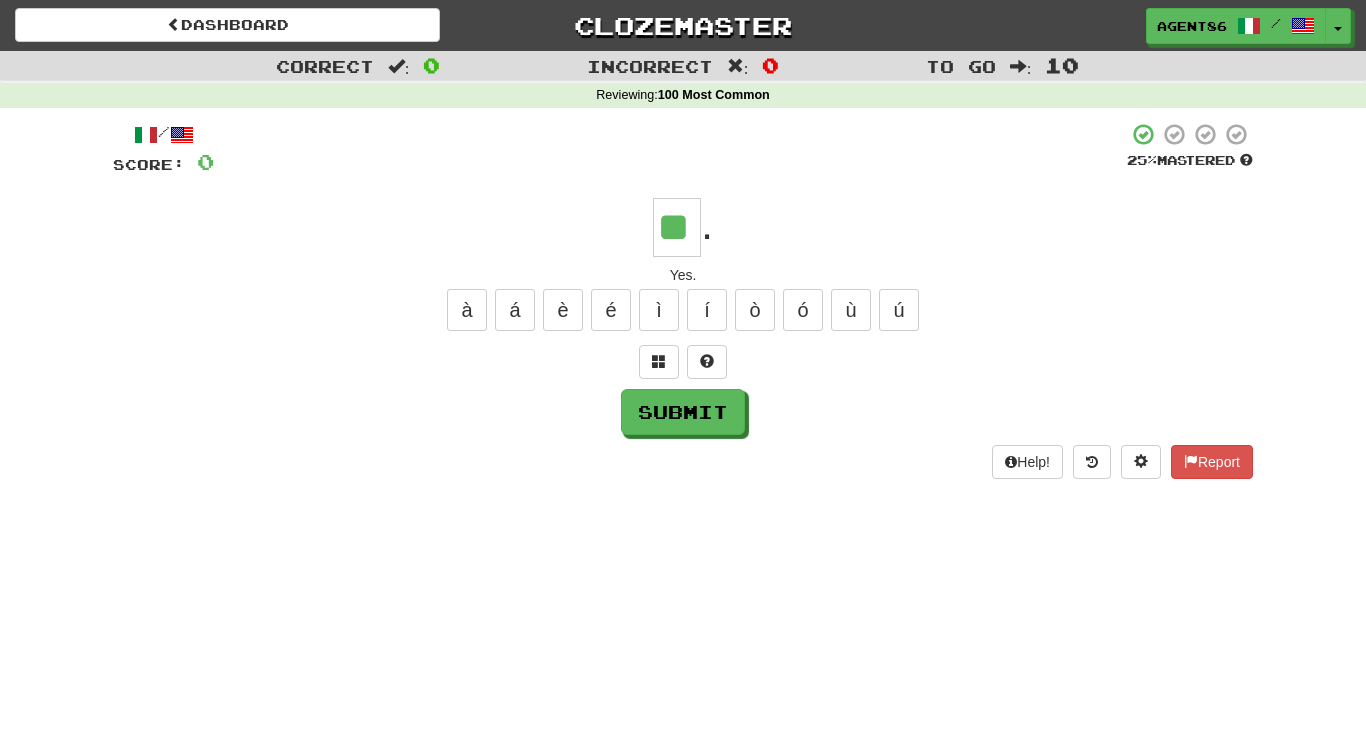 click on "/  Score:   0 25 %  Mastered ** . Yes. à á è é ì í ò ó ù ú Submit  Help!  Report" at bounding box center (683, 300) 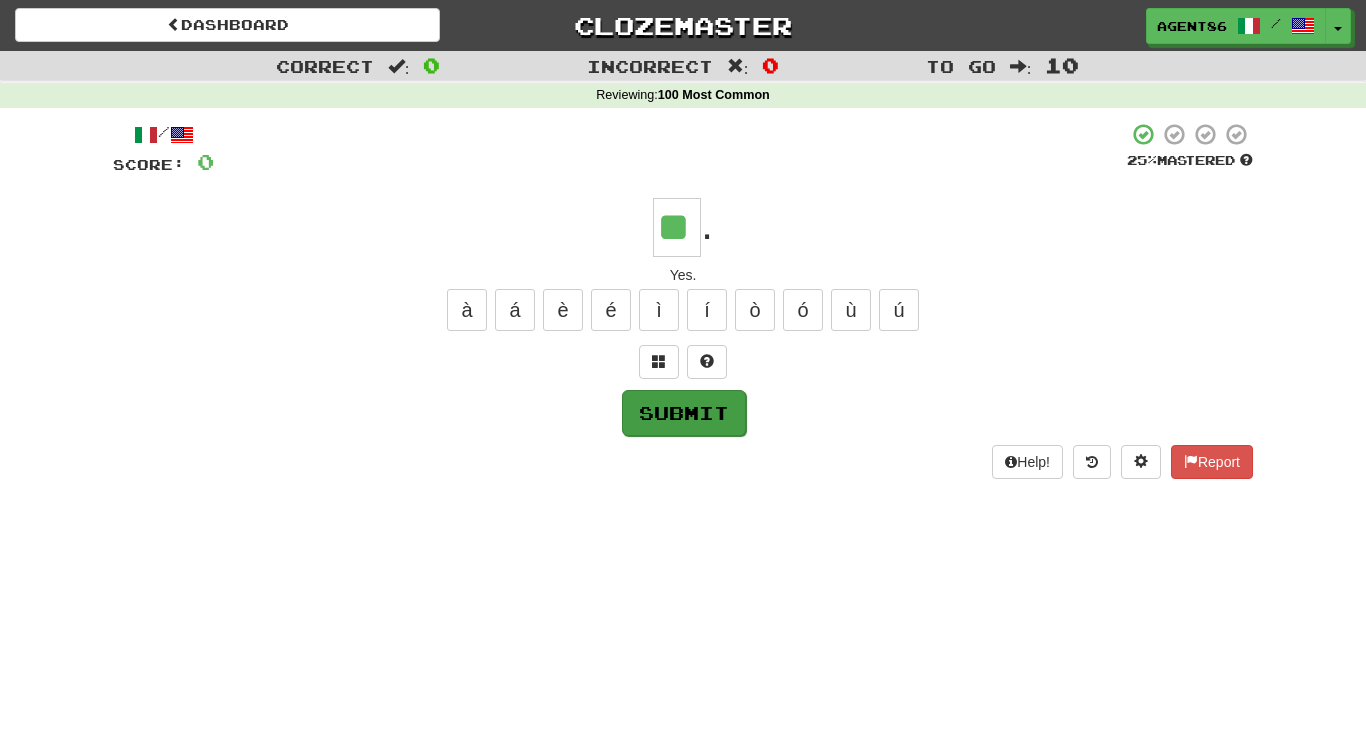 click on "Submit" at bounding box center [684, 413] 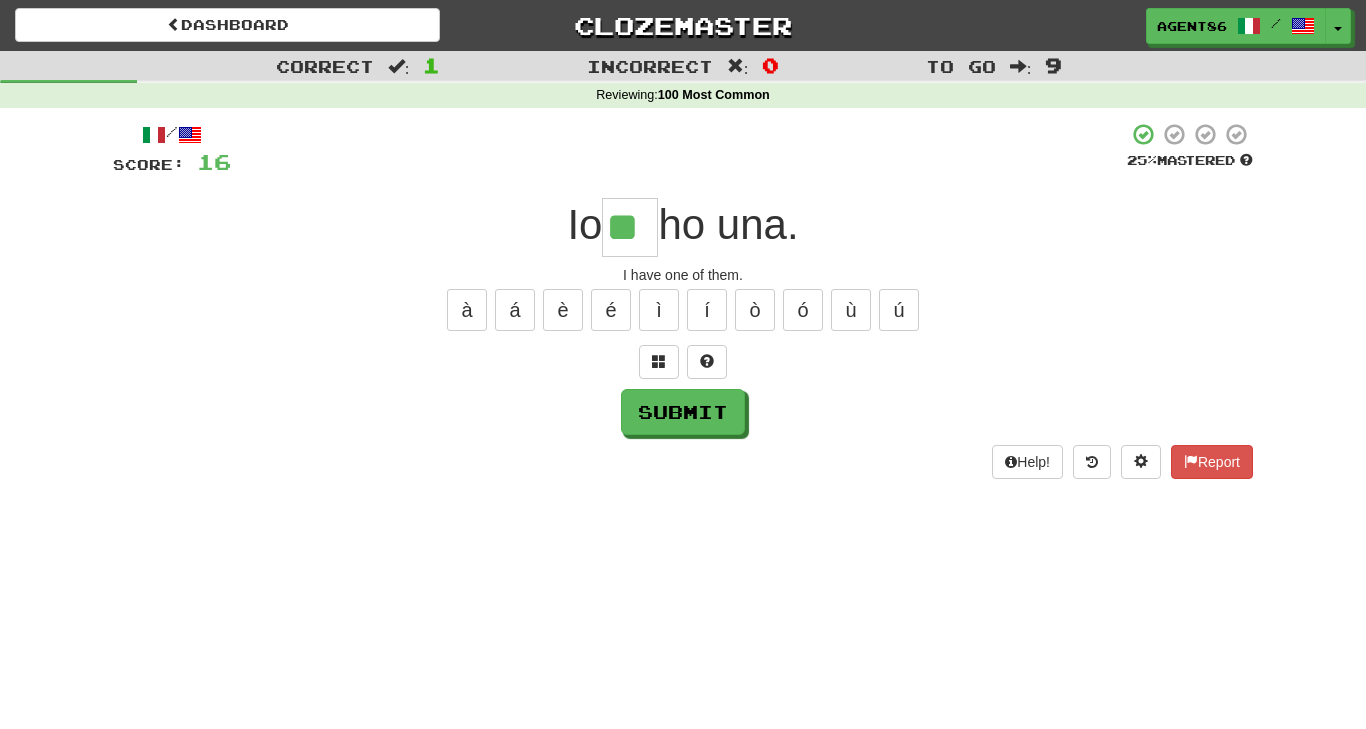type on "**" 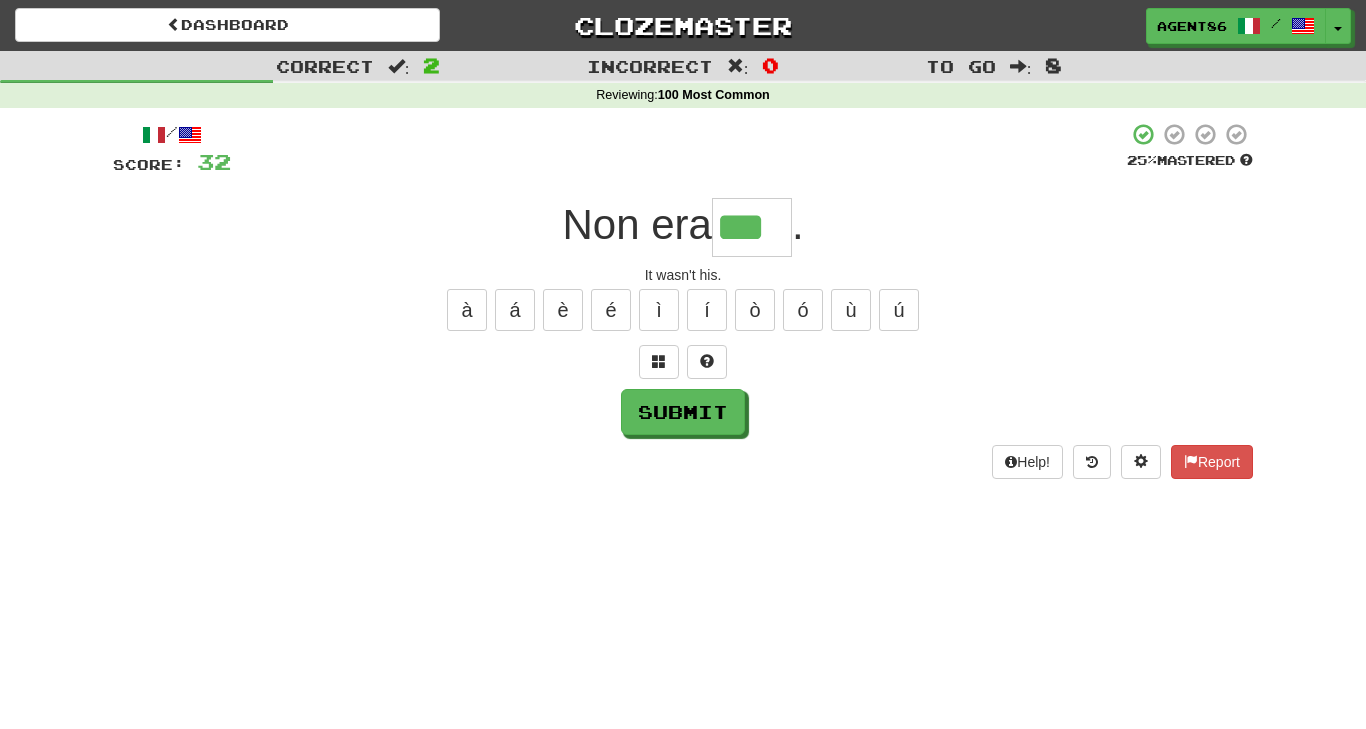 type on "***" 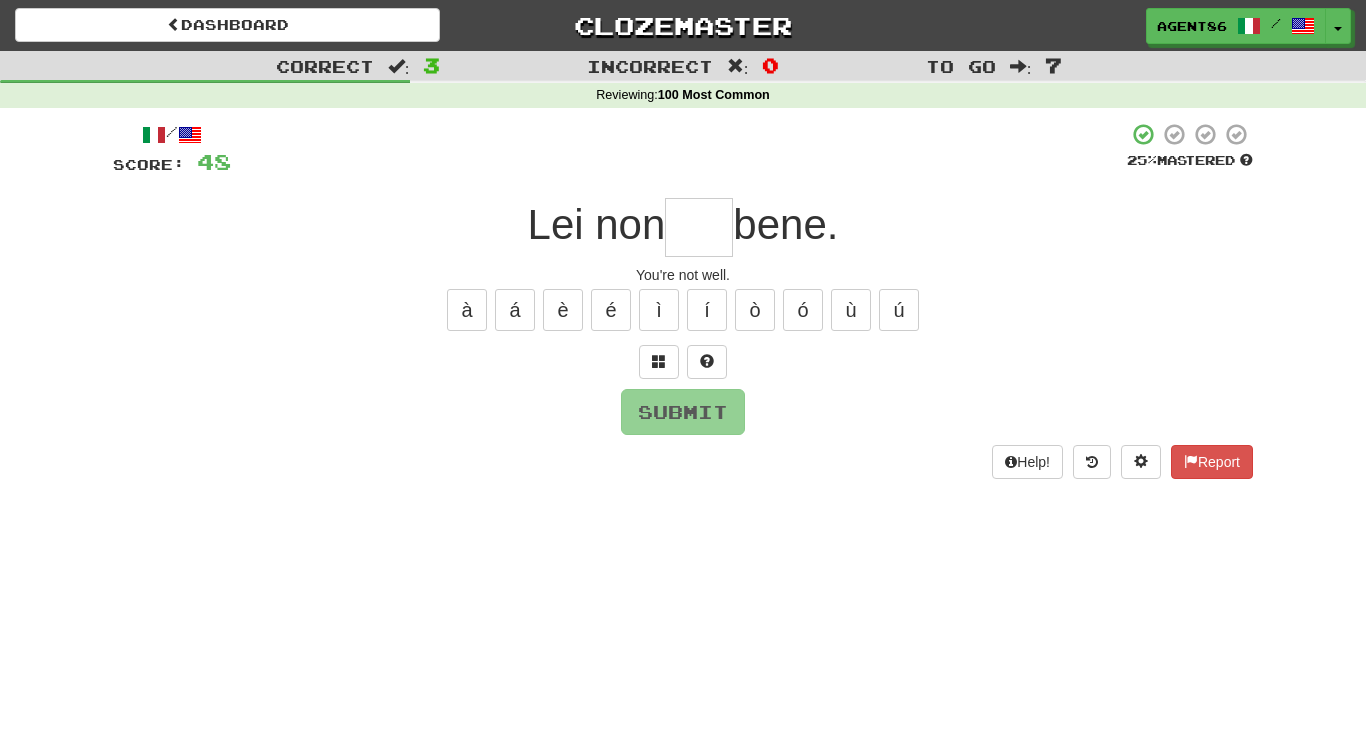 type on "*" 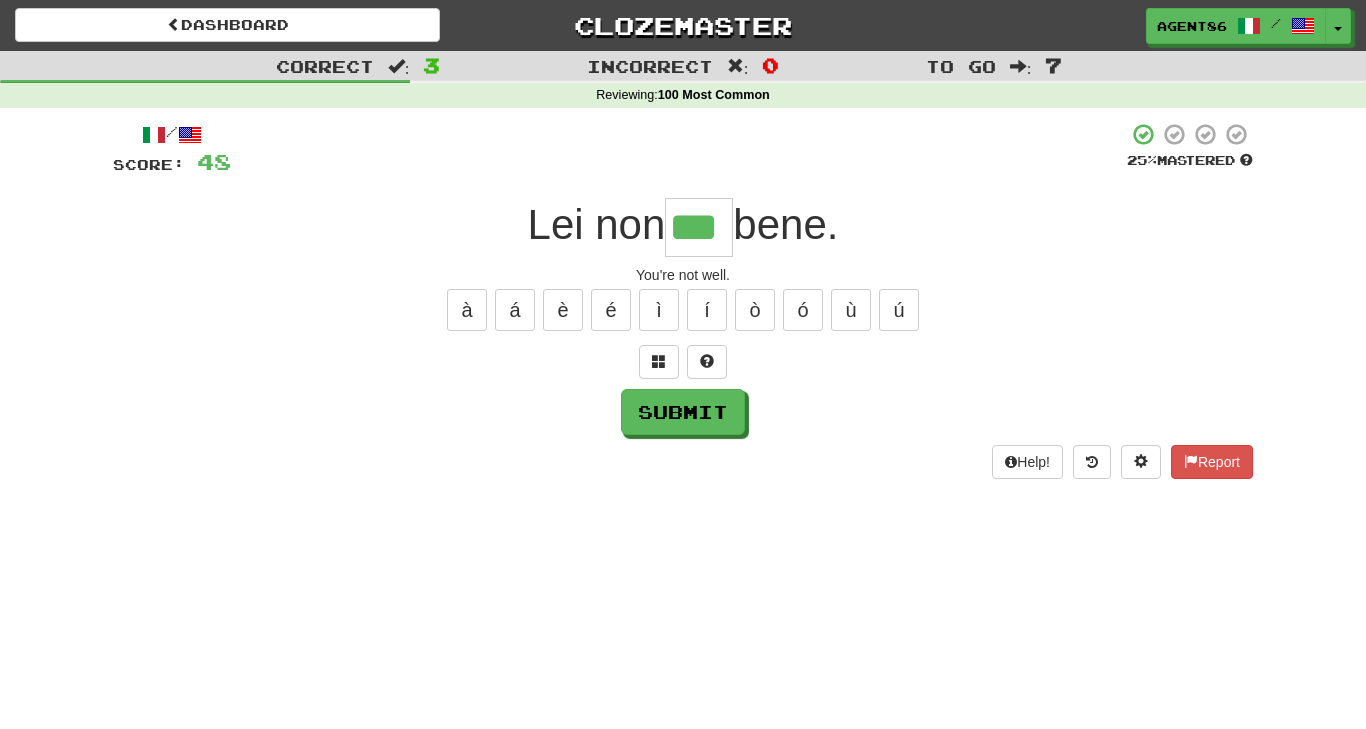 type on "***" 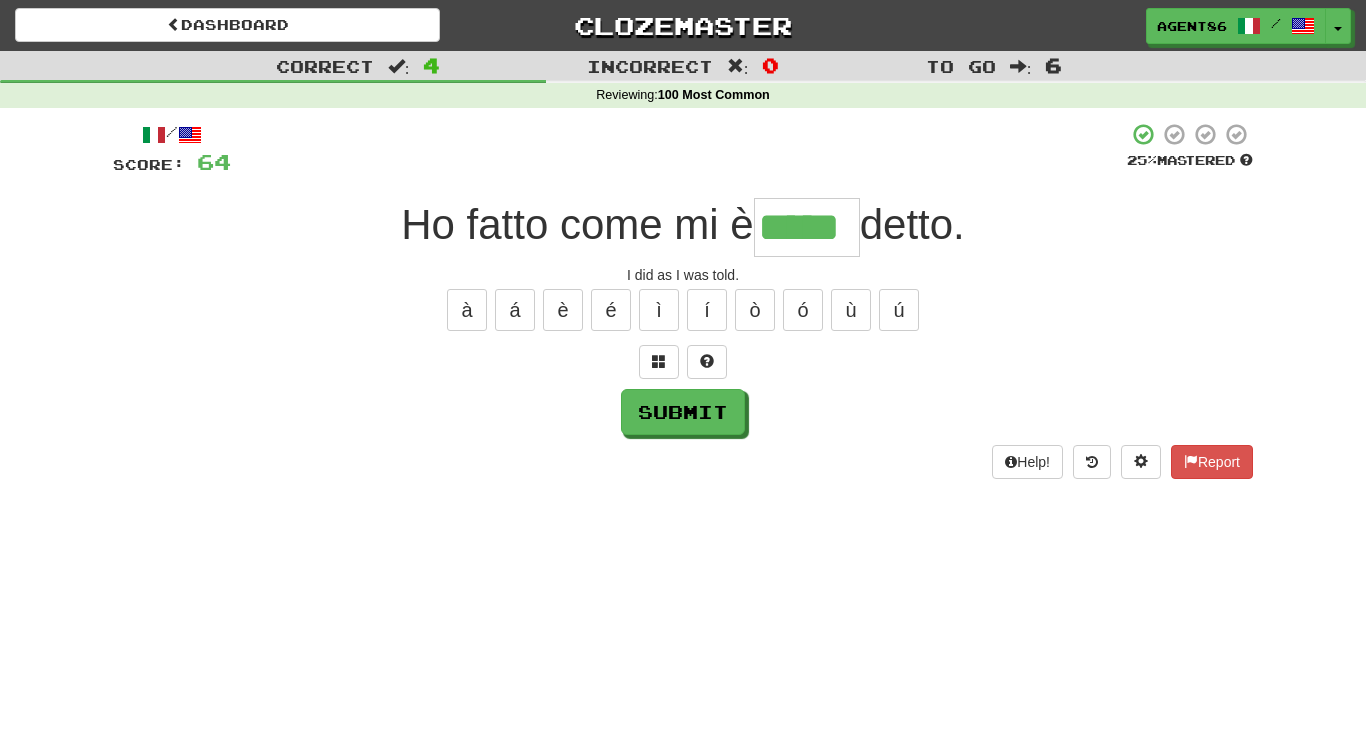 type on "*****" 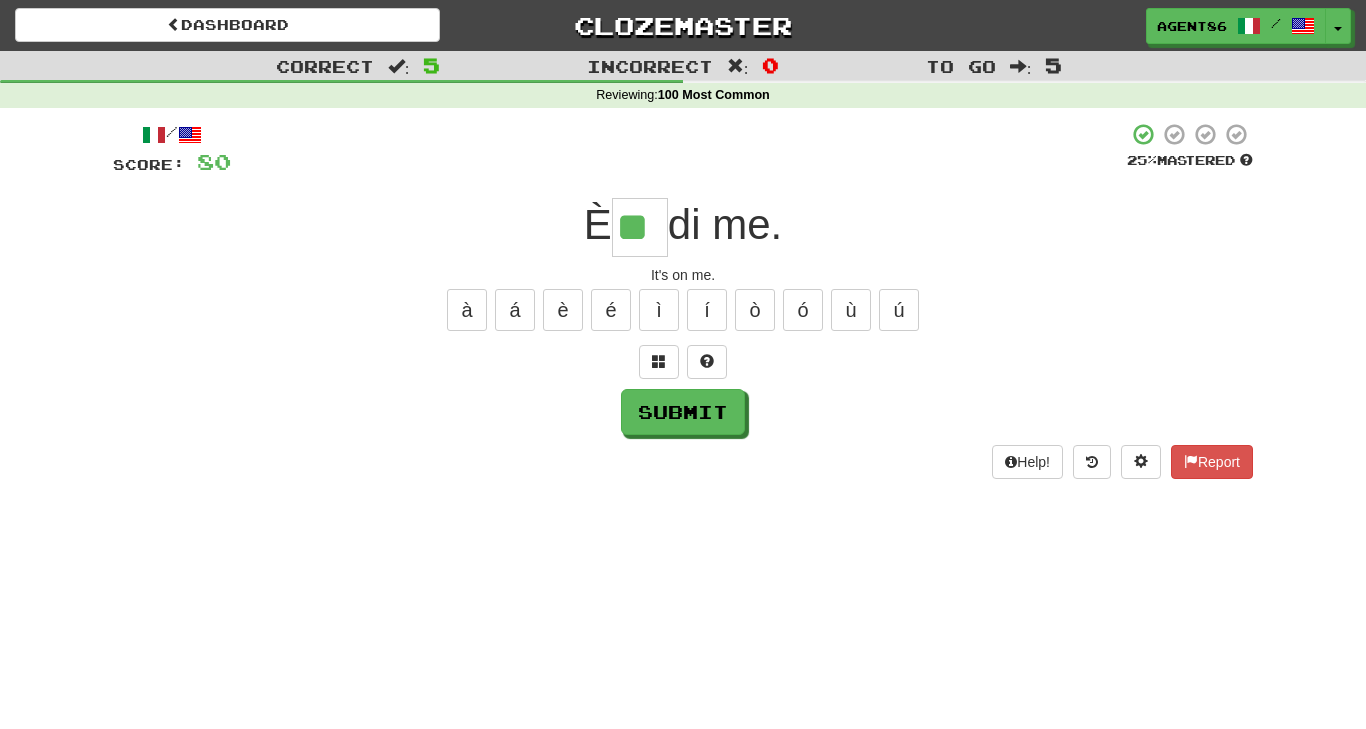 type on "**" 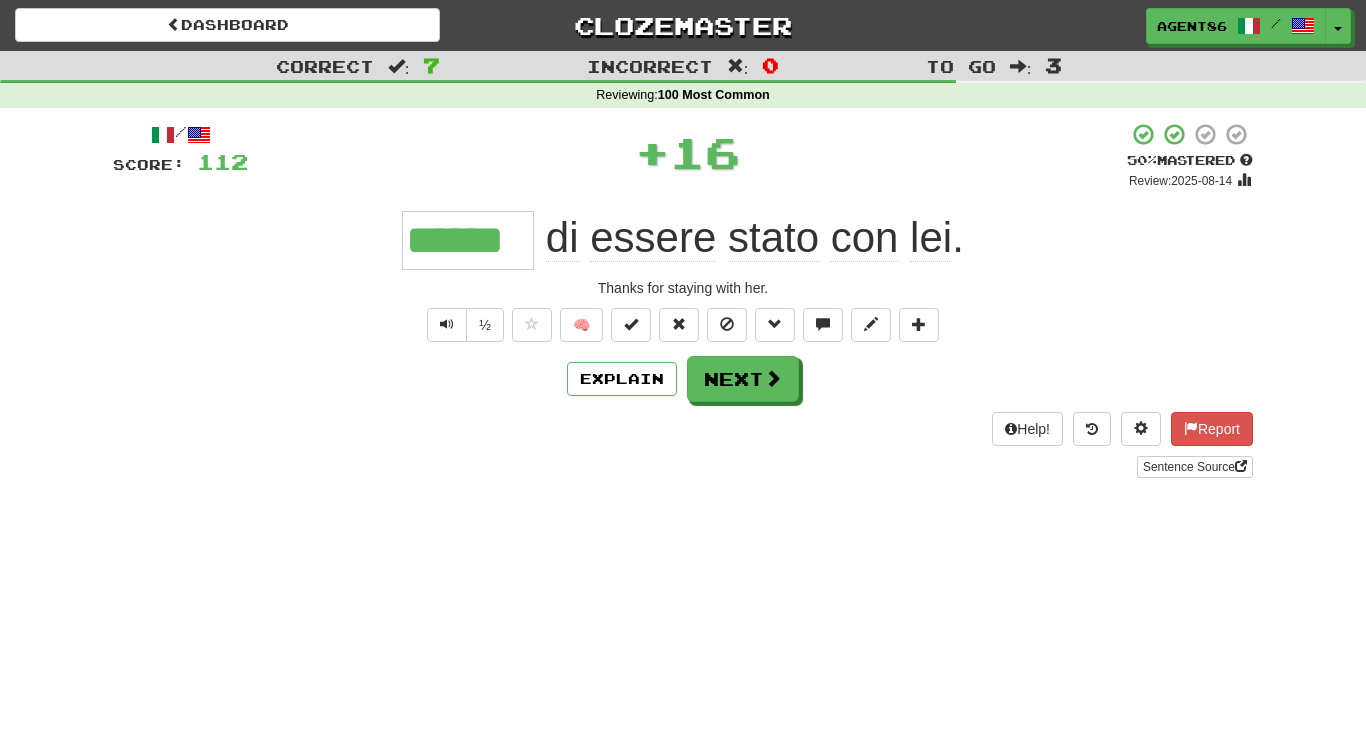 type on "******" 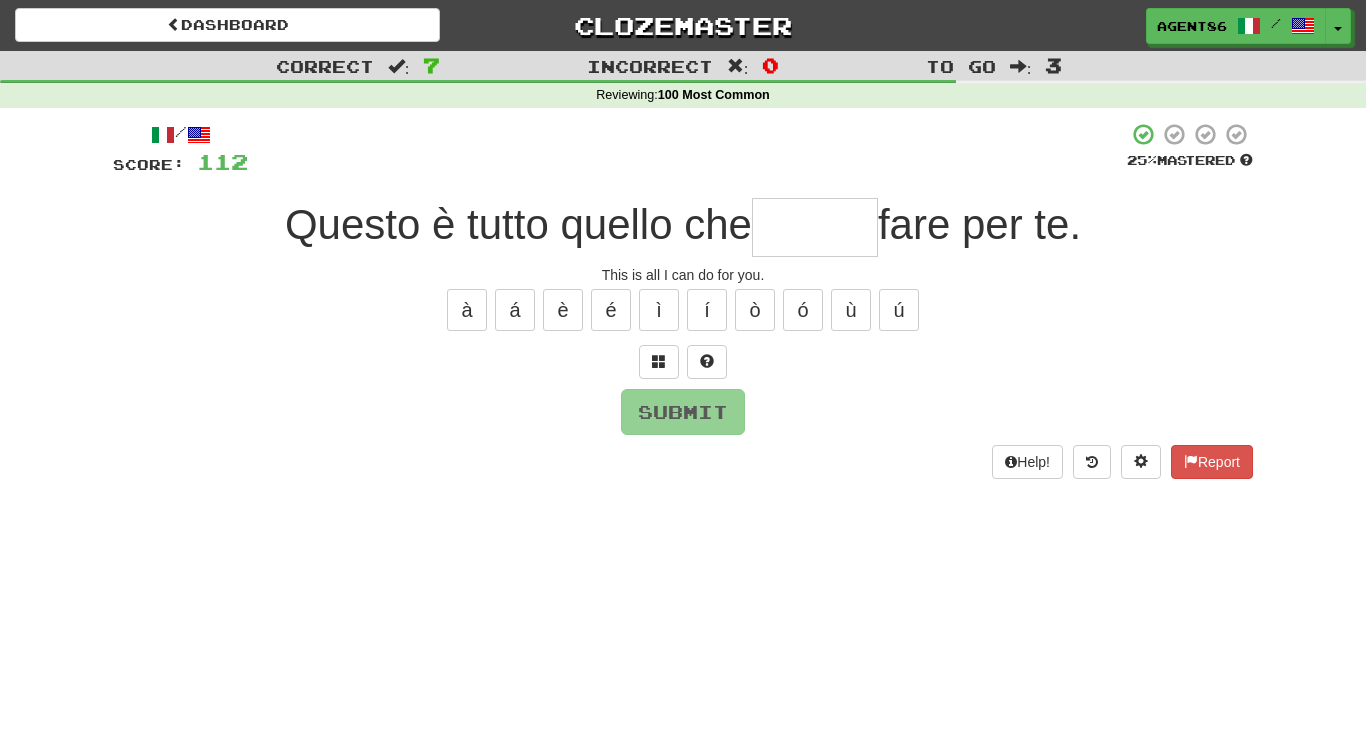 type on "*" 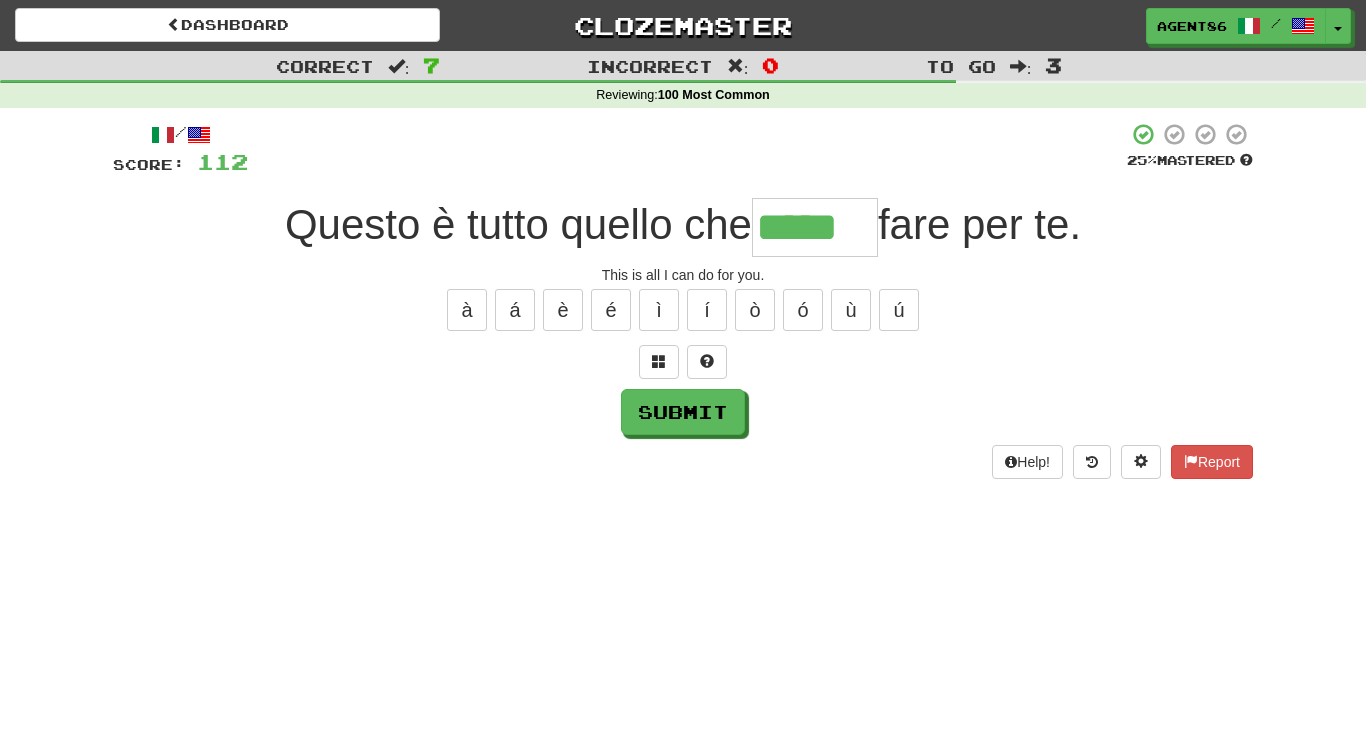 type on "*****" 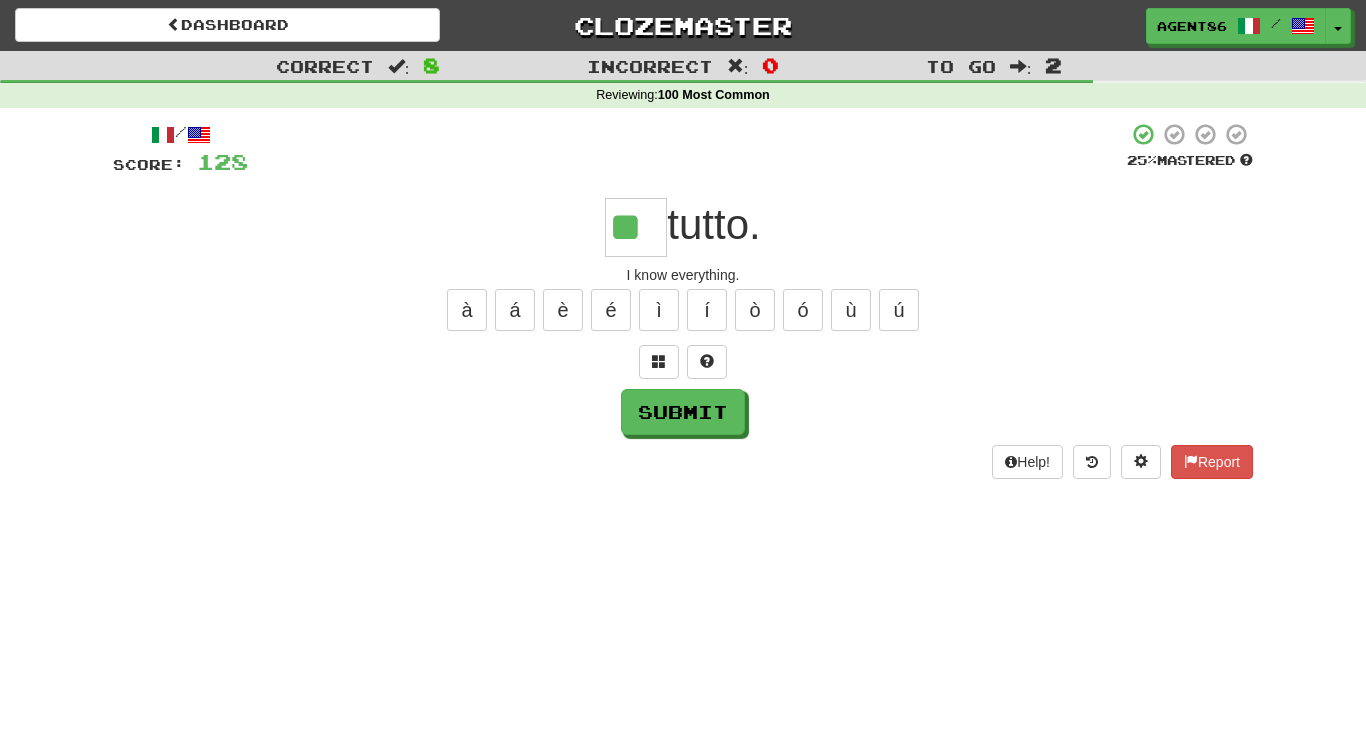 type on "**" 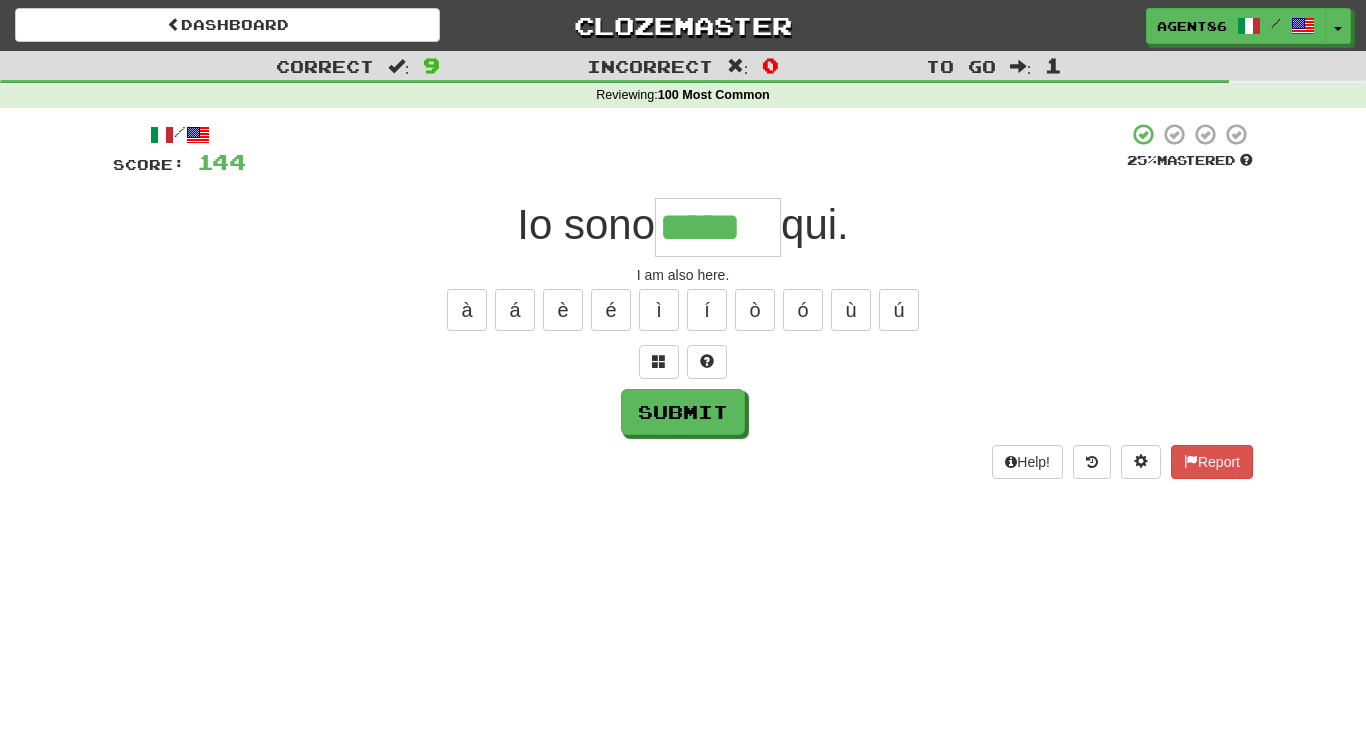 type on "*****" 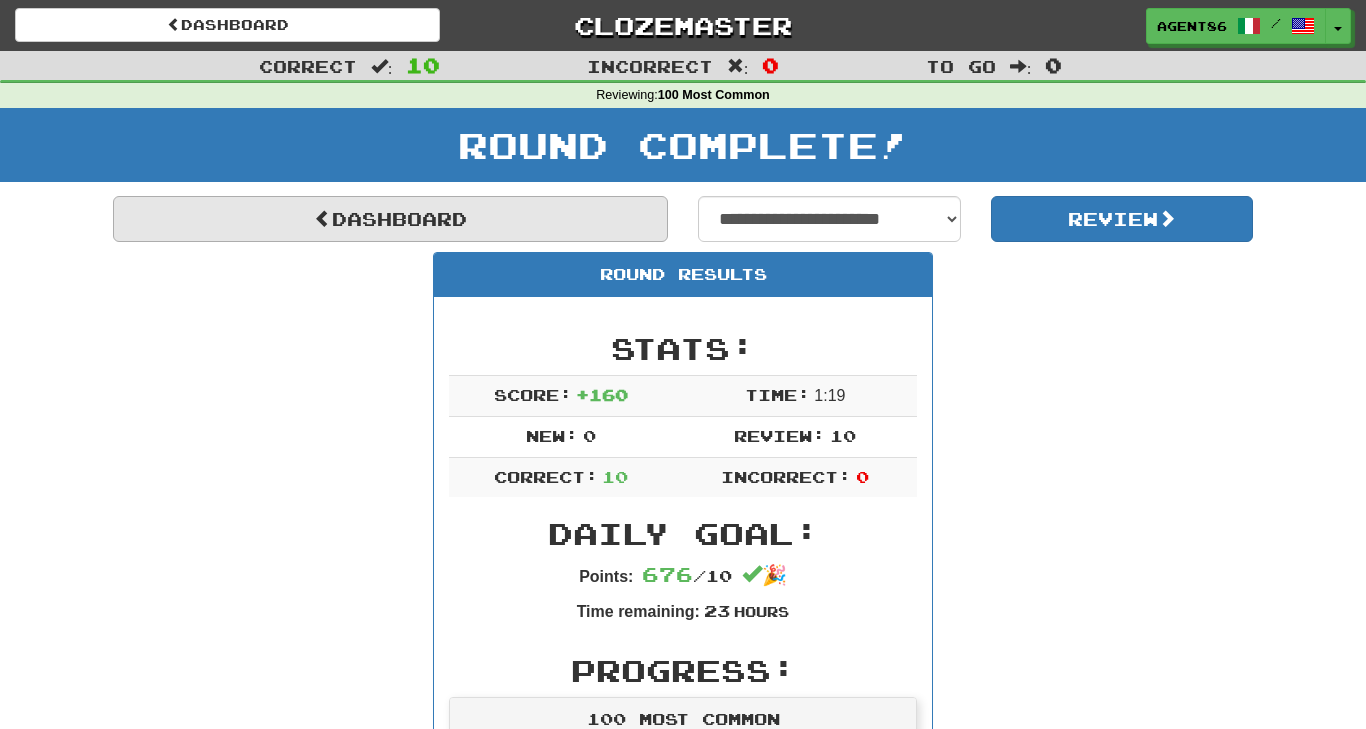 click on "Dashboard" at bounding box center (390, 219) 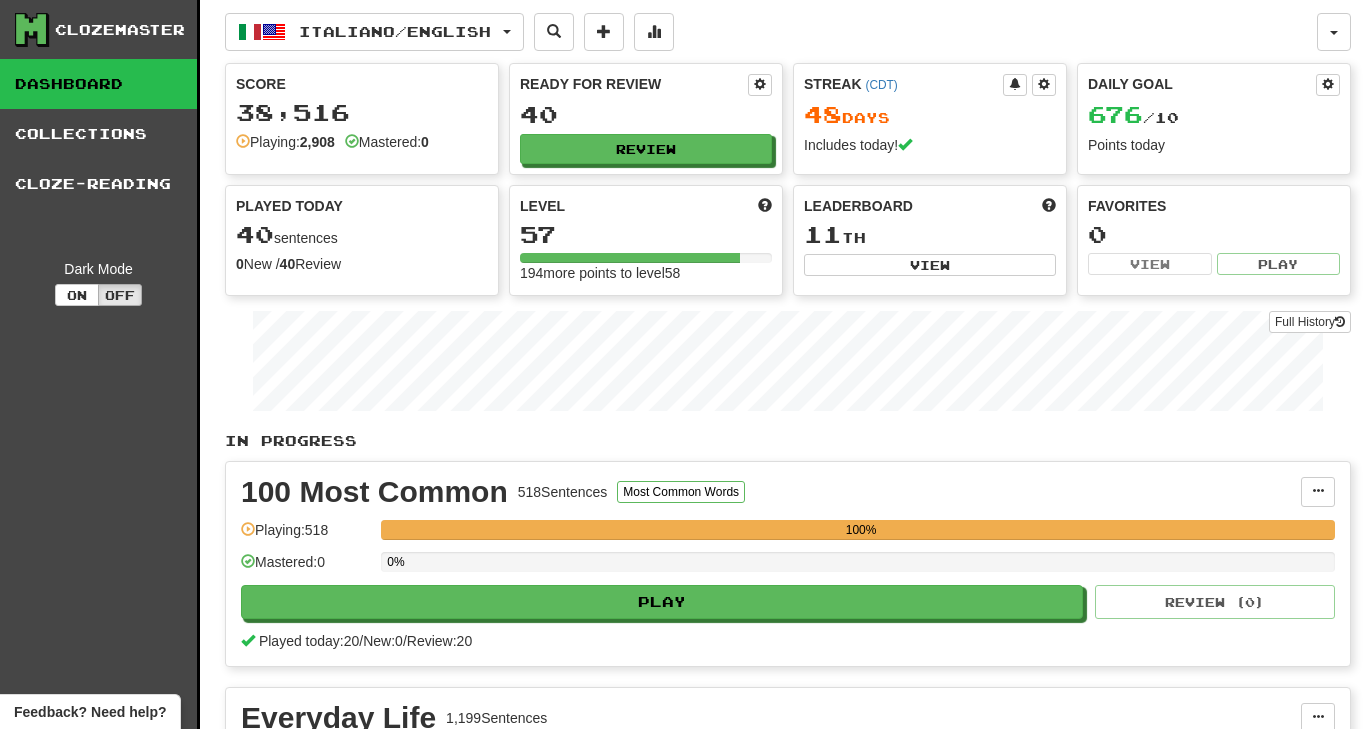 scroll, scrollTop: 0, scrollLeft: 0, axis: both 